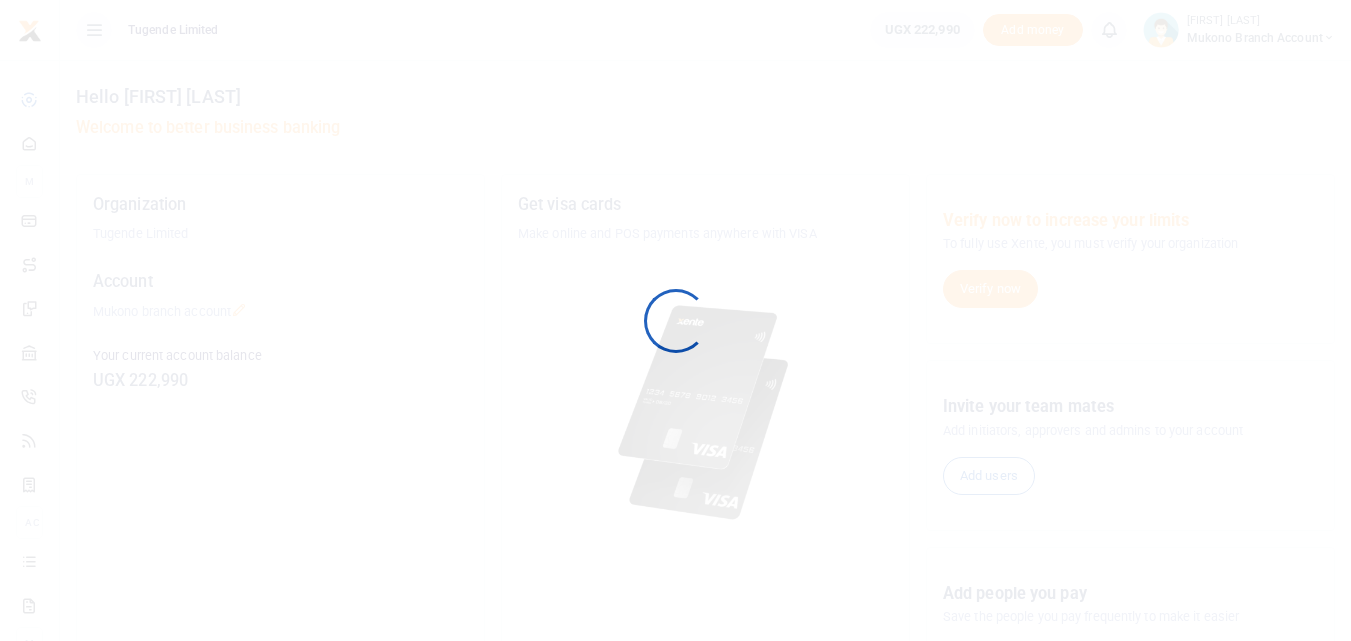 scroll, scrollTop: 0, scrollLeft: 0, axis: both 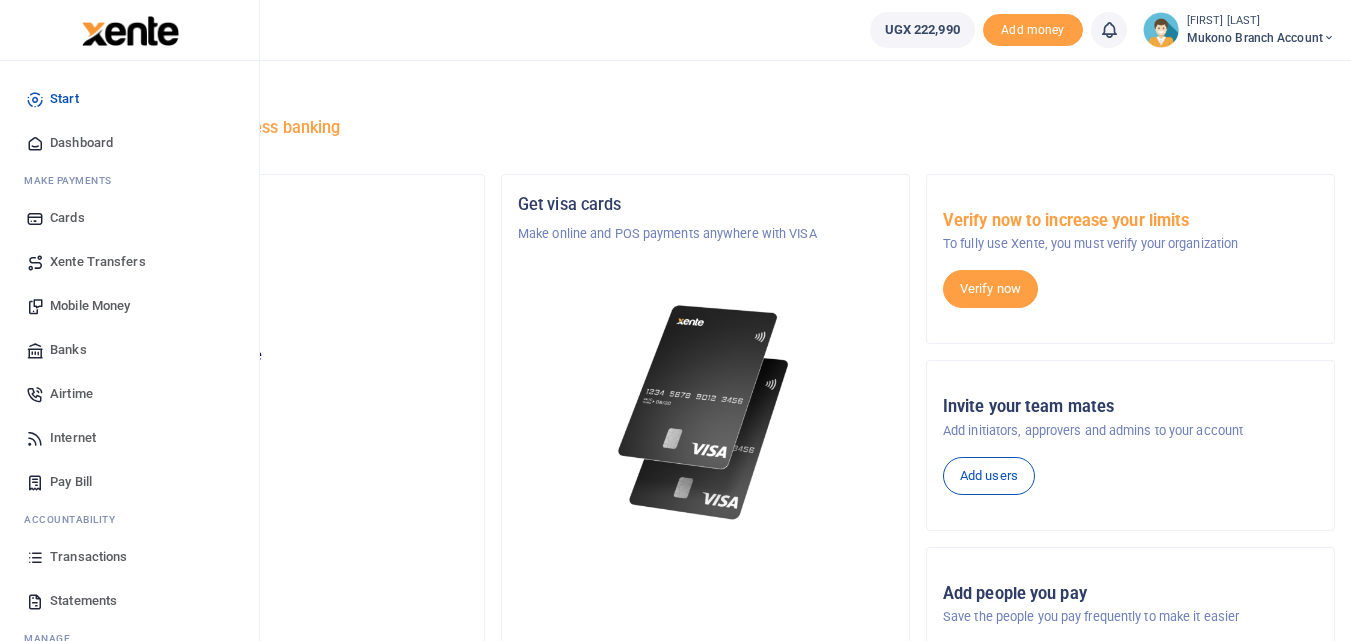 click on "Transactions" at bounding box center (88, 557) 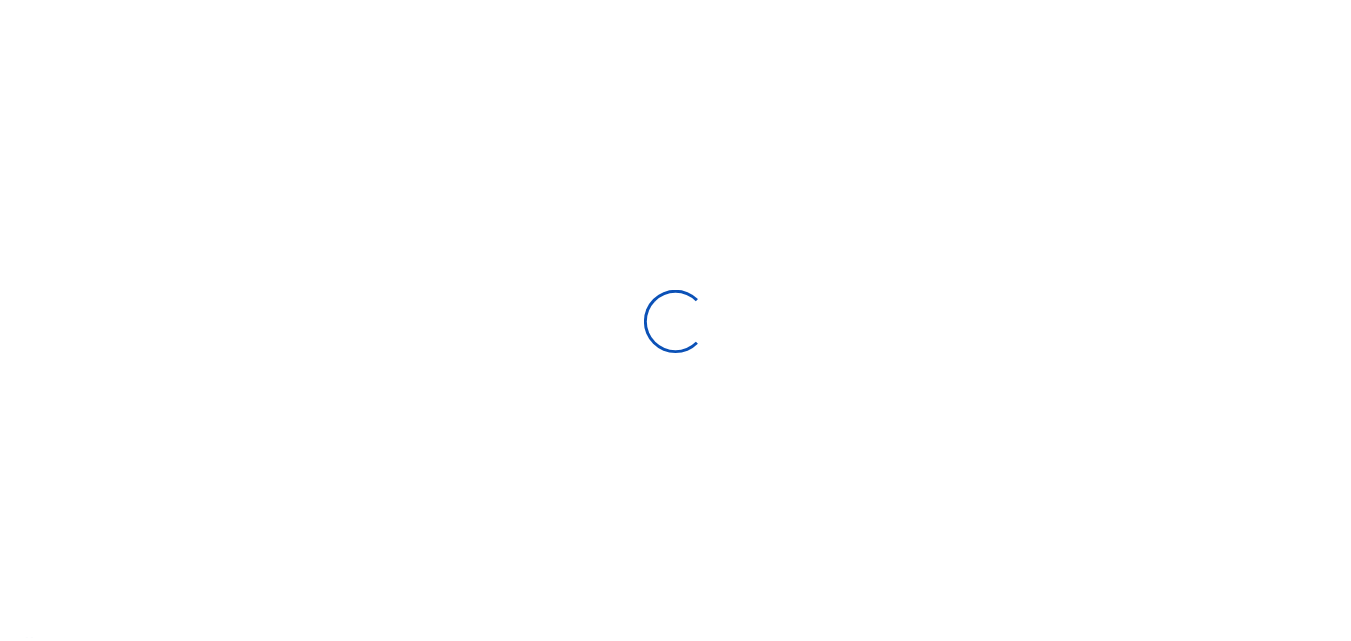 scroll, scrollTop: 0, scrollLeft: 0, axis: both 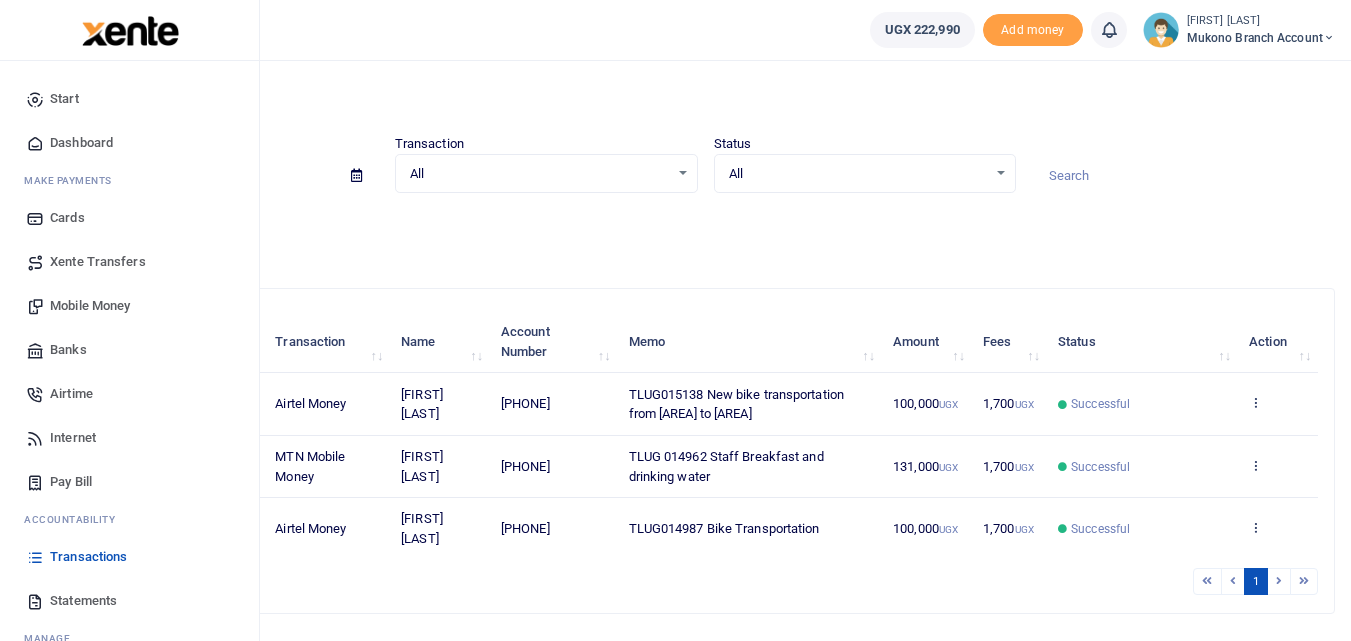 click on "Statements" at bounding box center [83, 601] 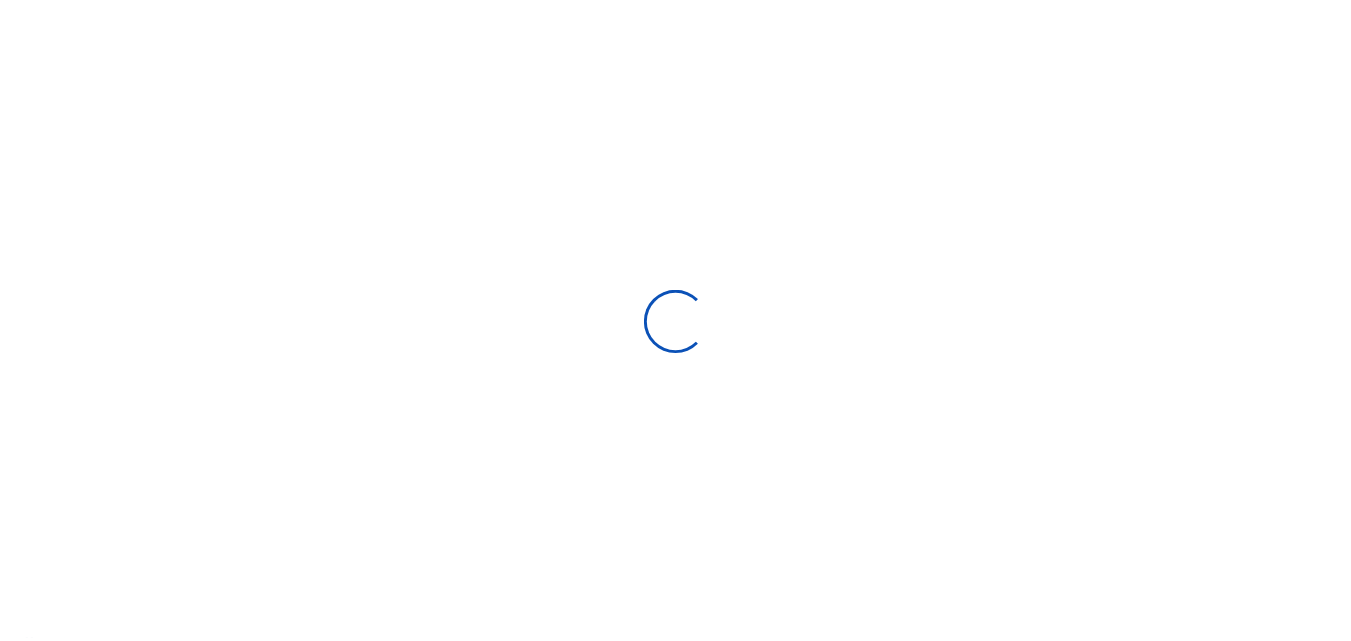 scroll, scrollTop: 0, scrollLeft: 0, axis: both 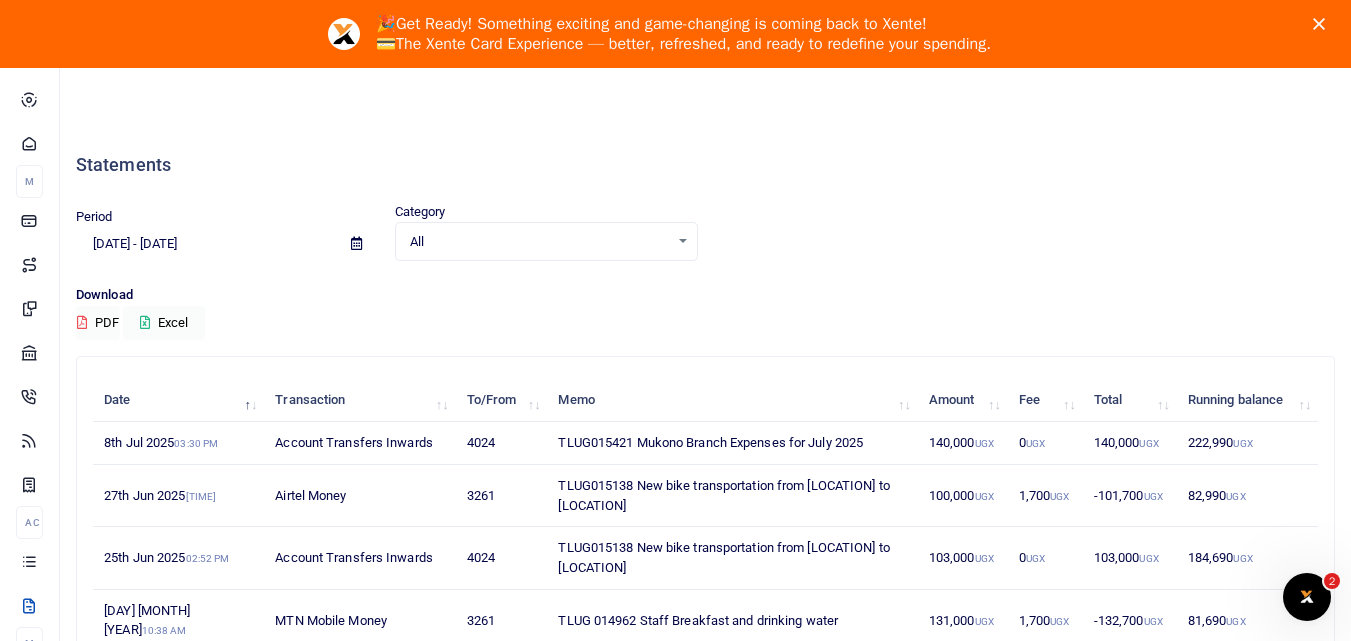 click at bounding box center [356, 243] 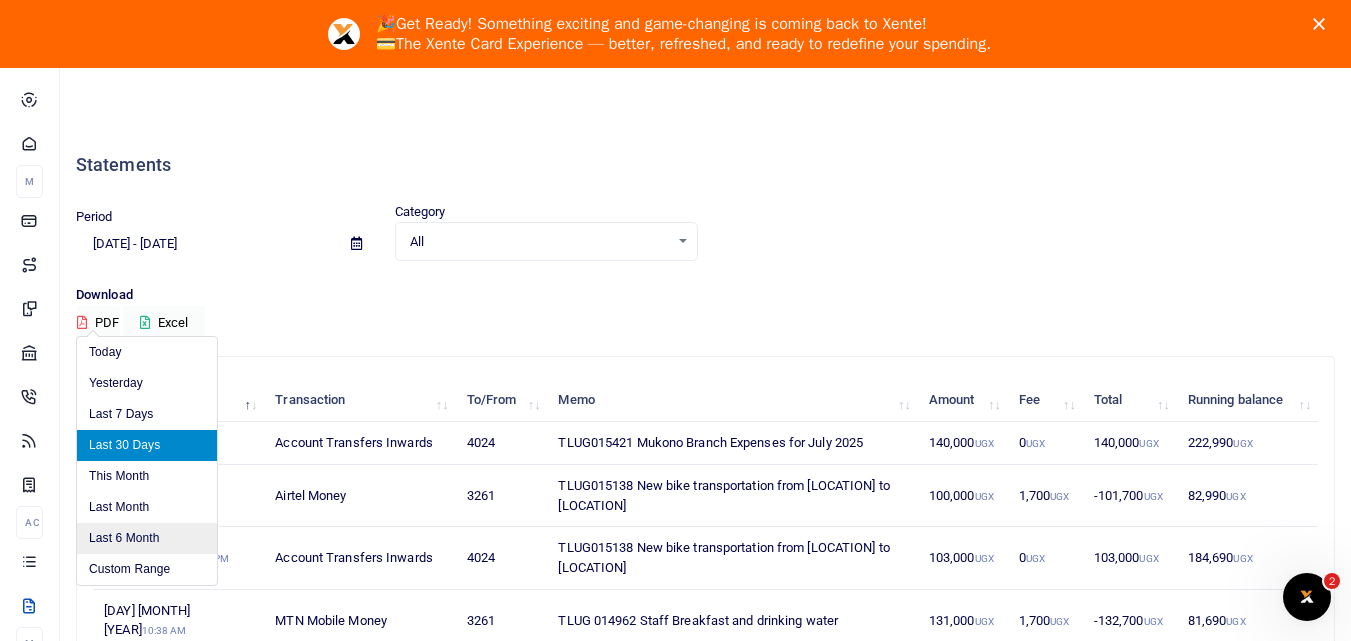 click on "Last 6 Month" at bounding box center (147, 538) 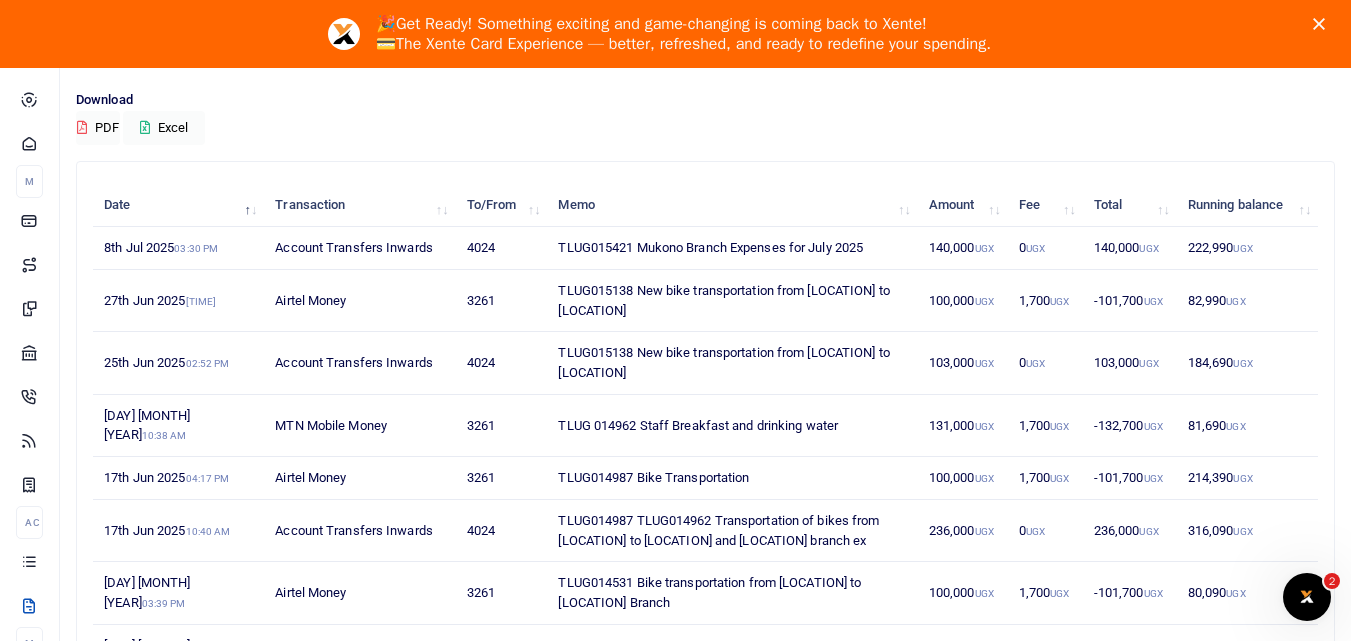 scroll, scrollTop: 0, scrollLeft: 0, axis: both 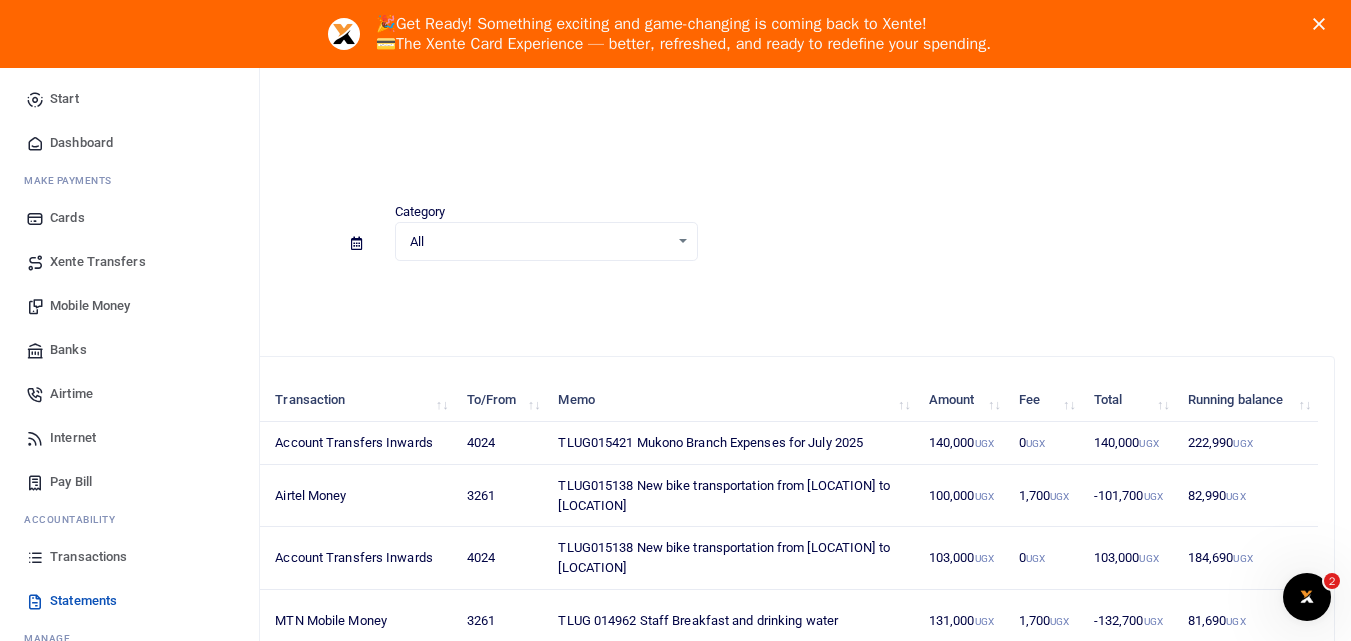 click on "Start" at bounding box center [64, 99] 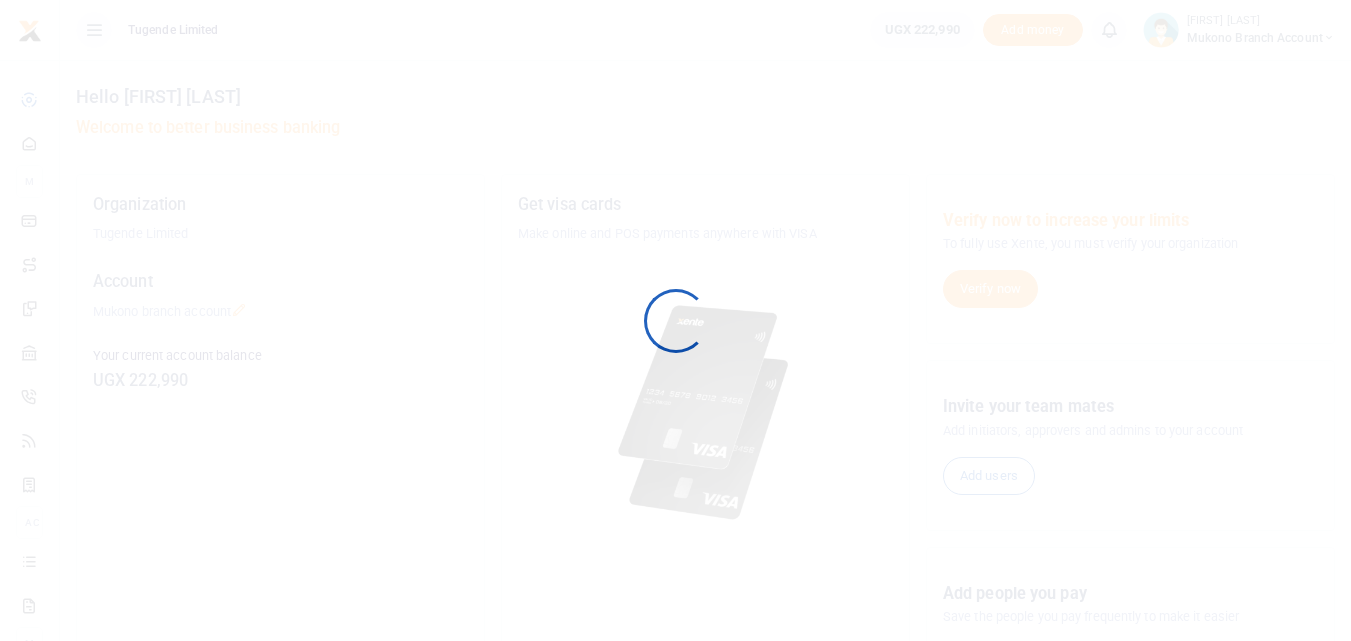 scroll, scrollTop: 0, scrollLeft: 0, axis: both 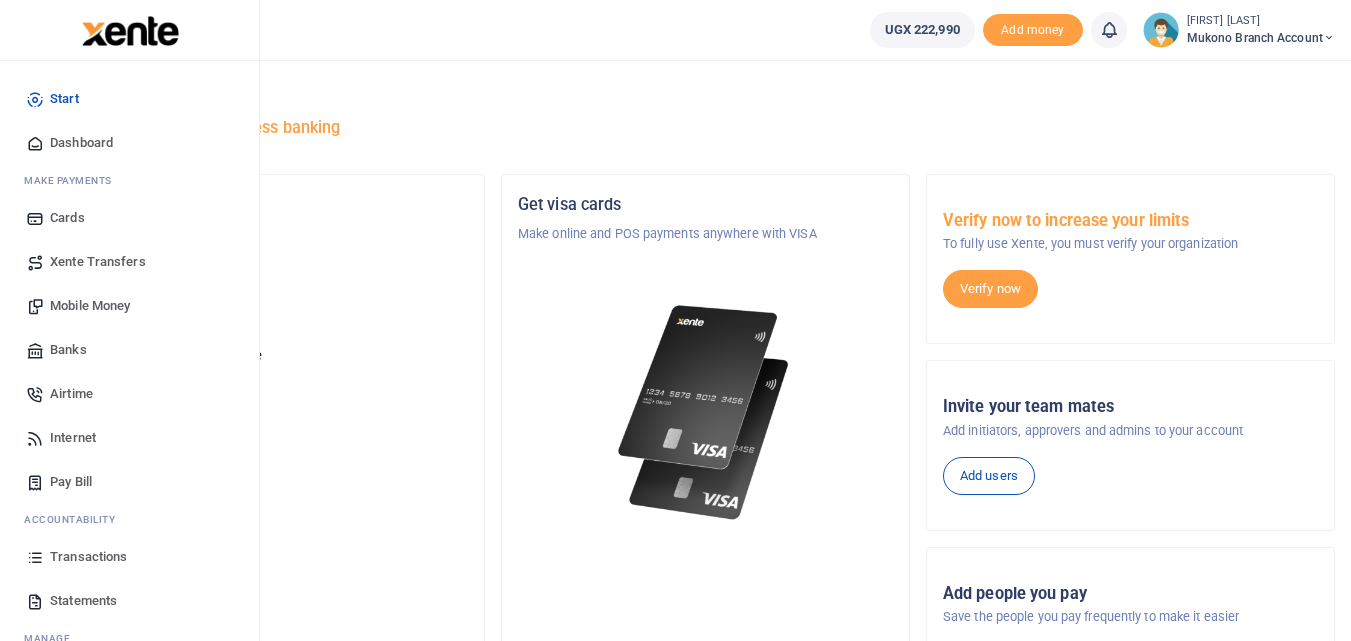 click on "Mobile Money" at bounding box center (90, 306) 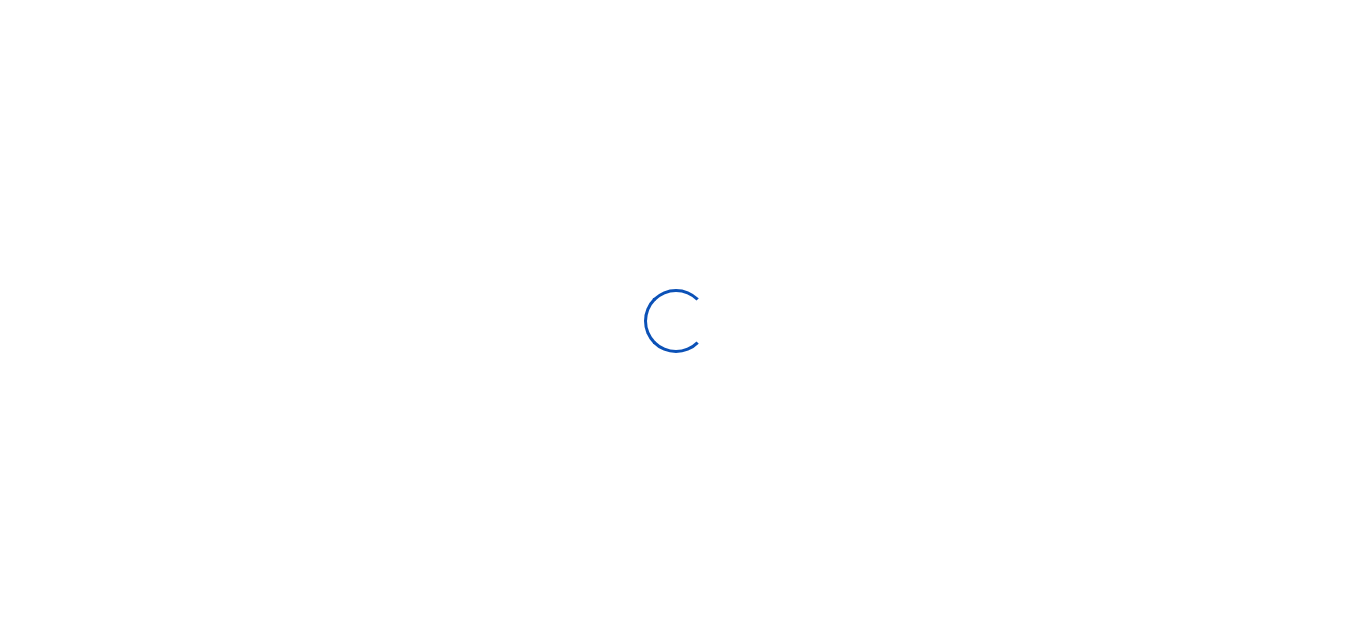scroll, scrollTop: 0, scrollLeft: 0, axis: both 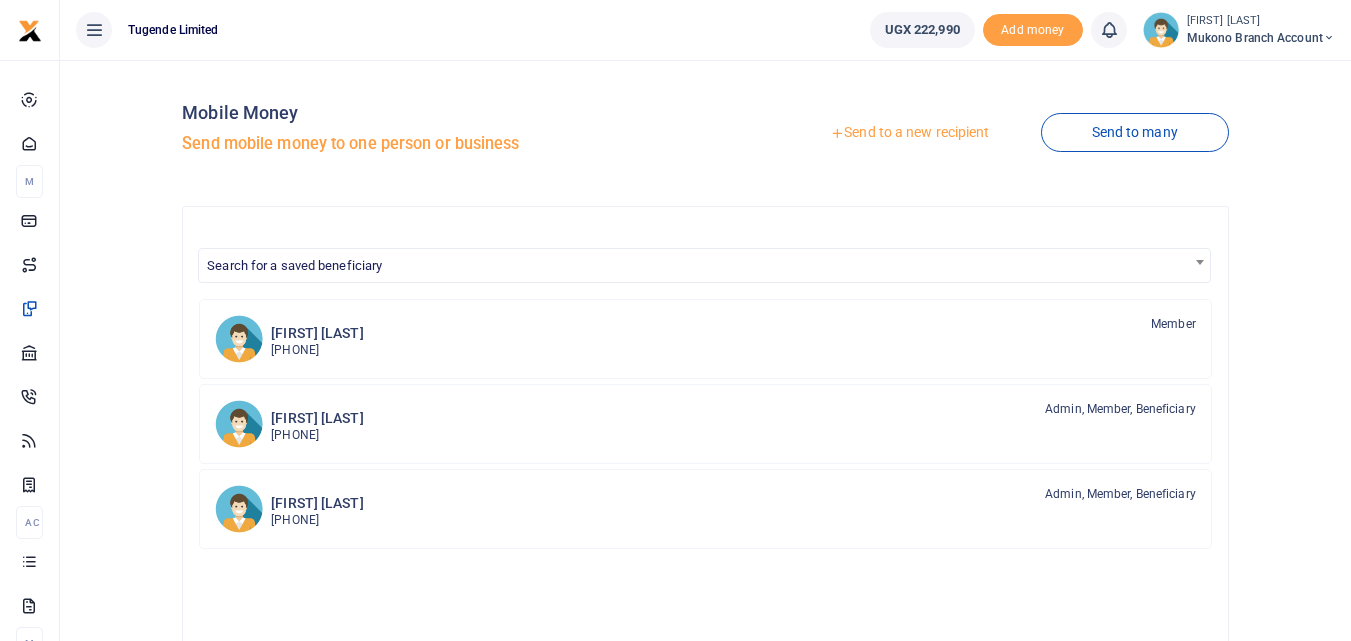 click on "Send to a new recipient" at bounding box center (909, 133) 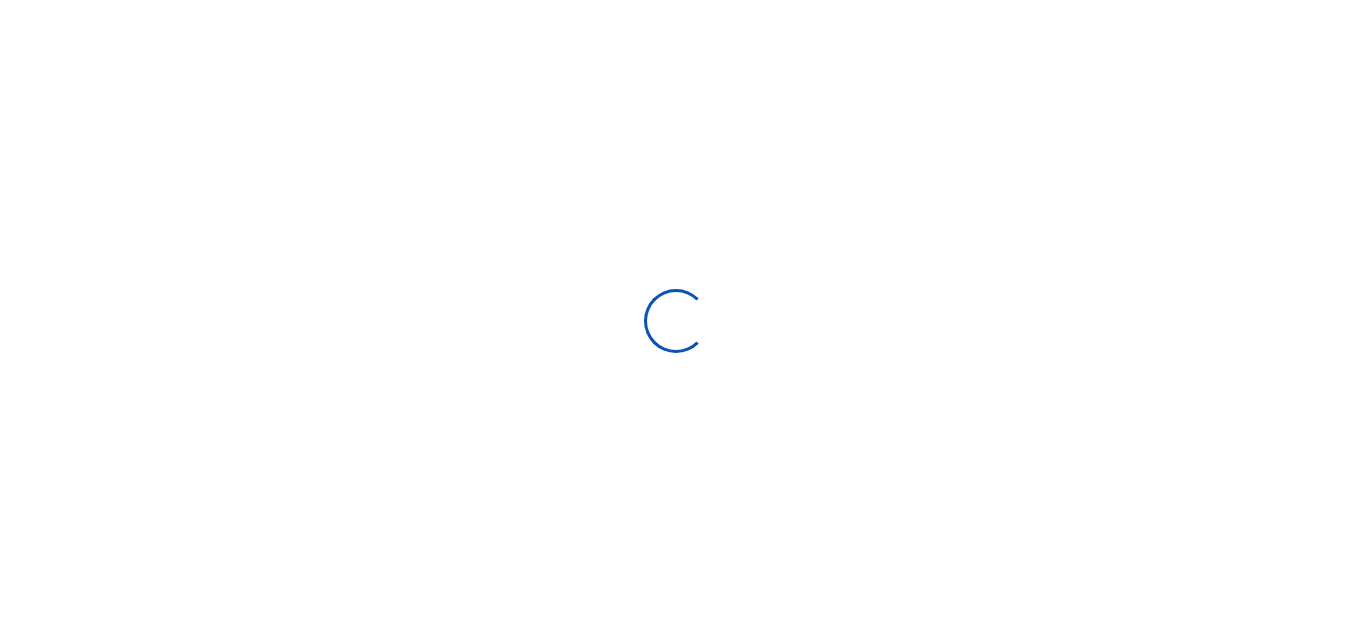 scroll, scrollTop: 0, scrollLeft: 0, axis: both 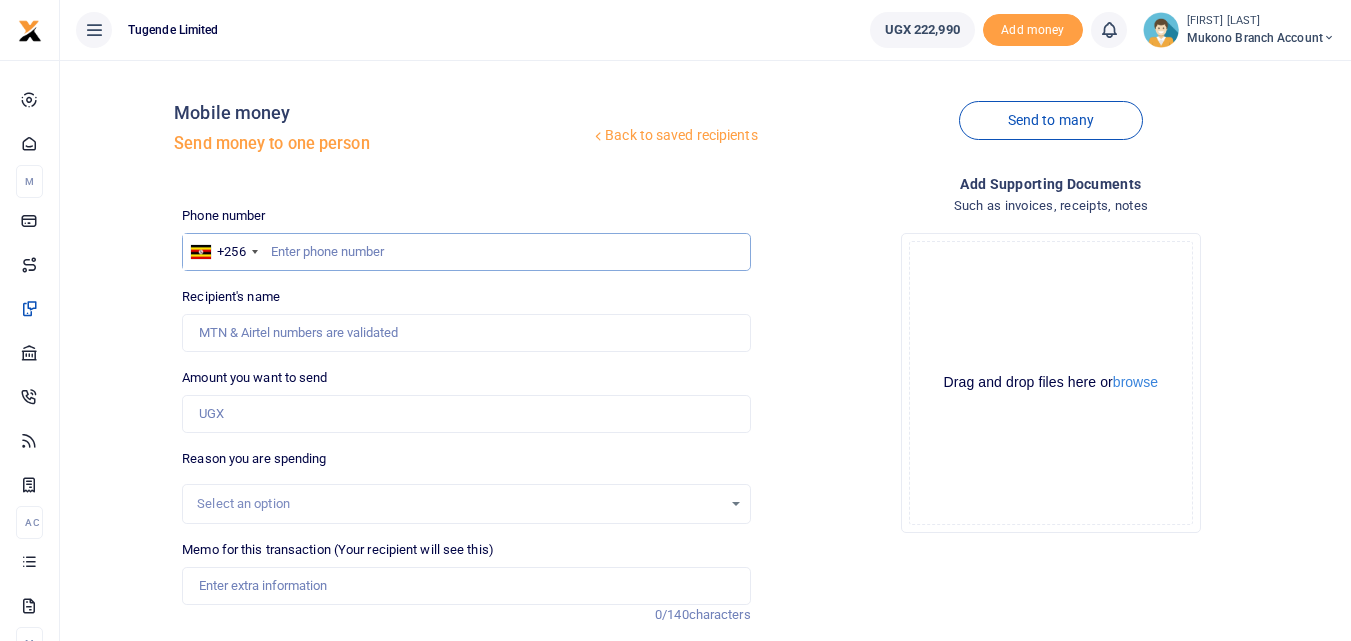 click at bounding box center (466, 252) 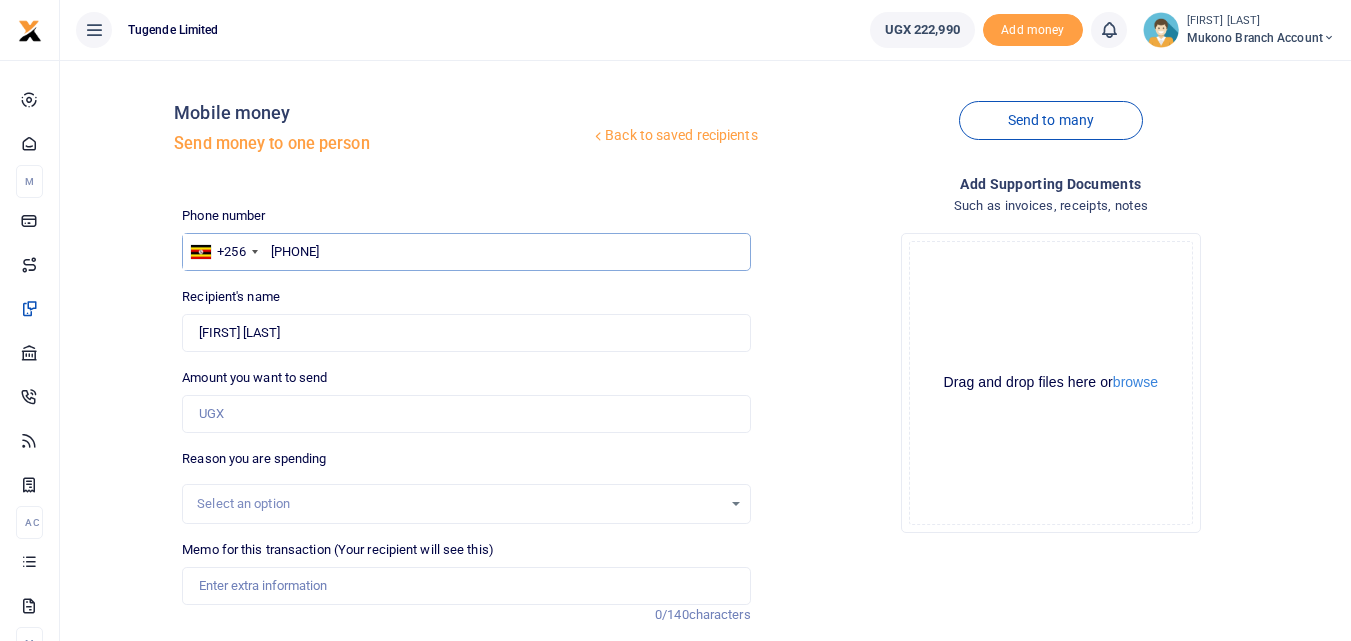 type on "[PHONE]" 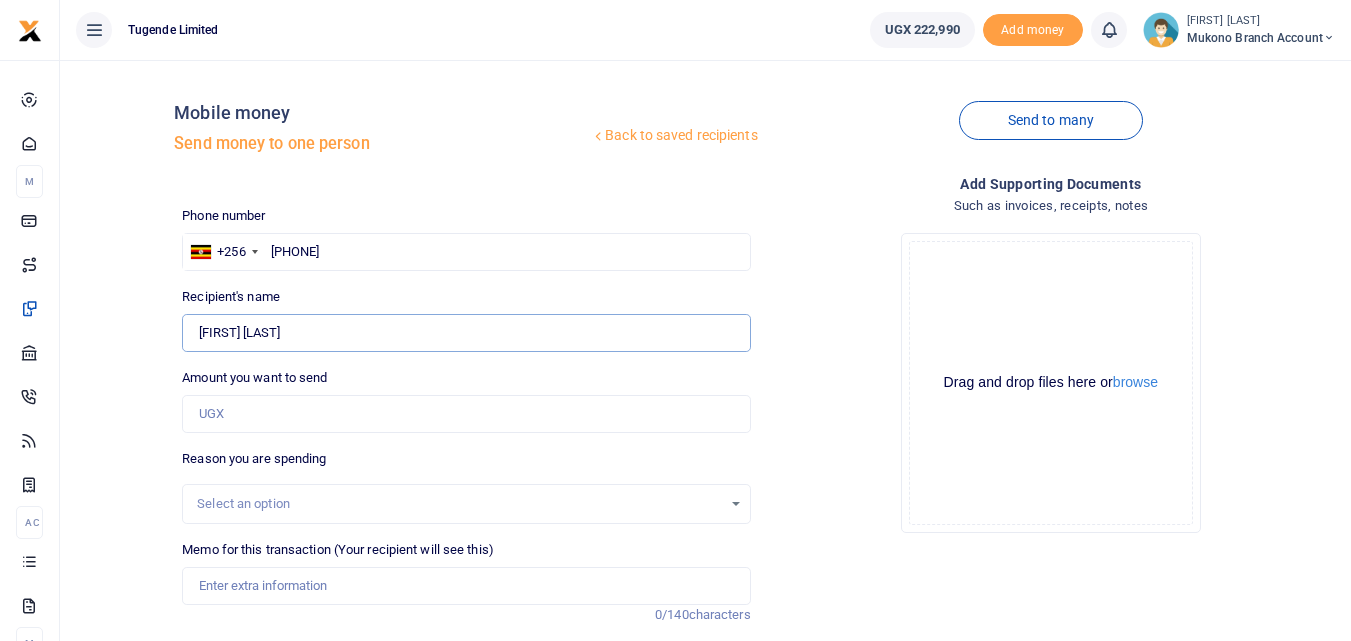 click on "Found" at bounding box center (466, 333) 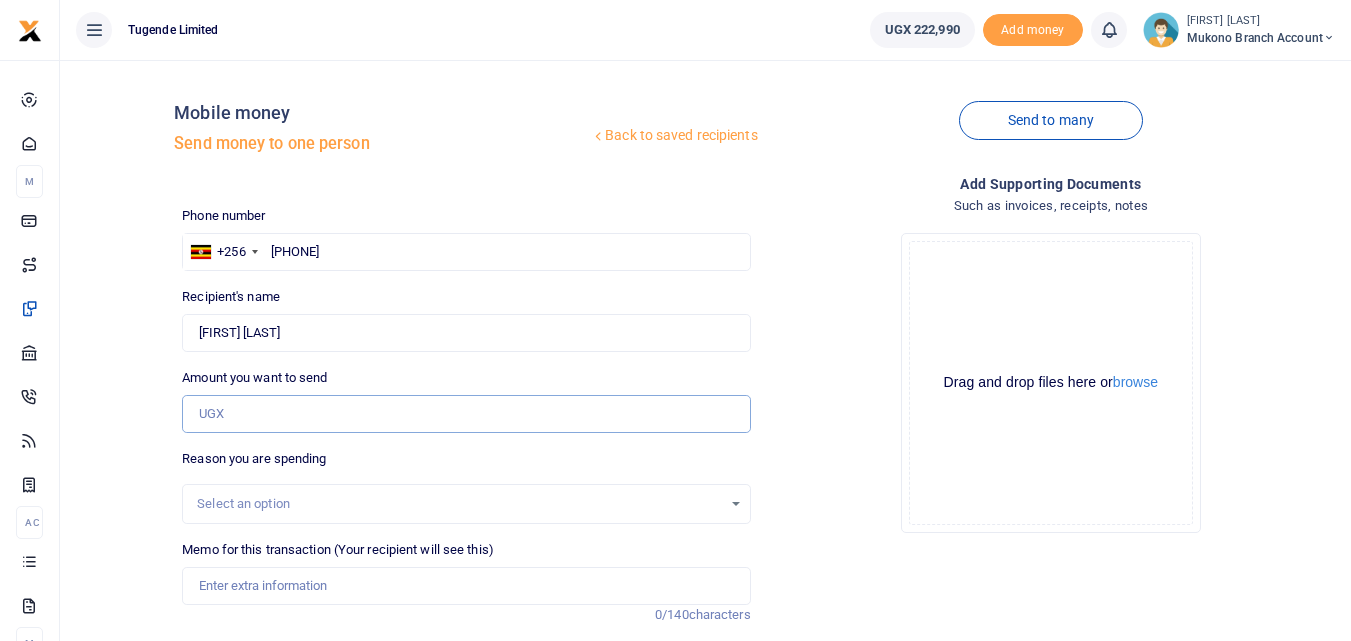 click on "Amount you want to send" at bounding box center (466, 414) 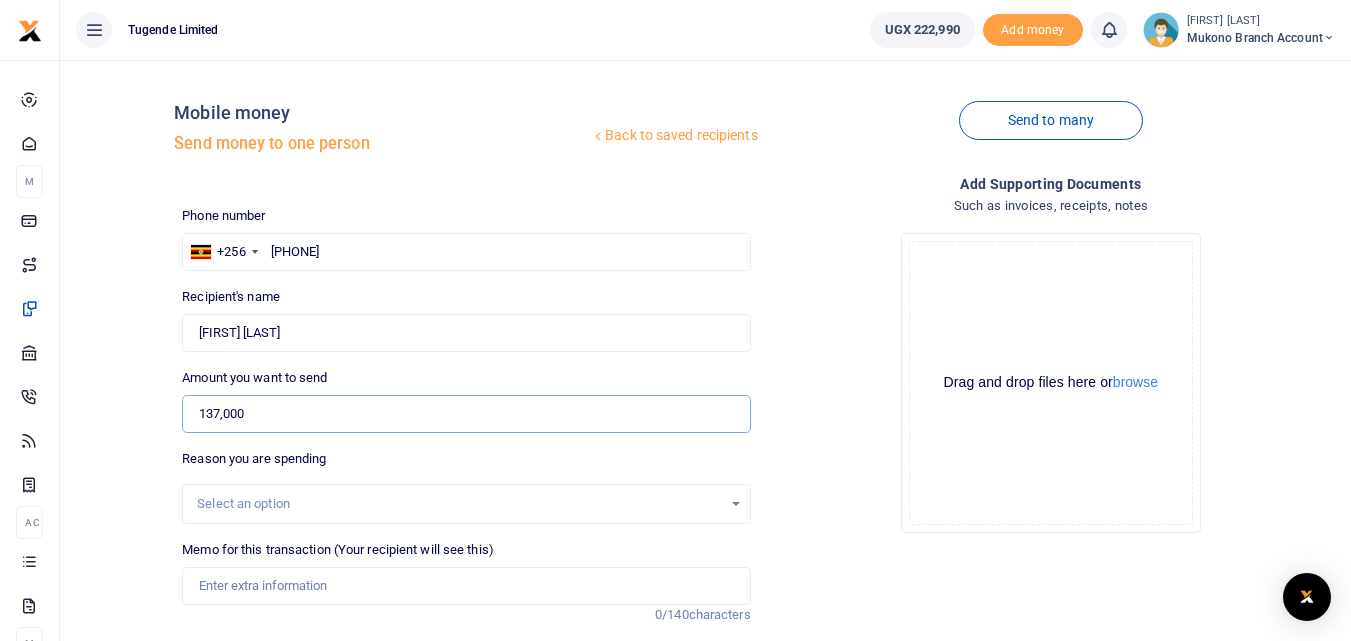type on "137,000" 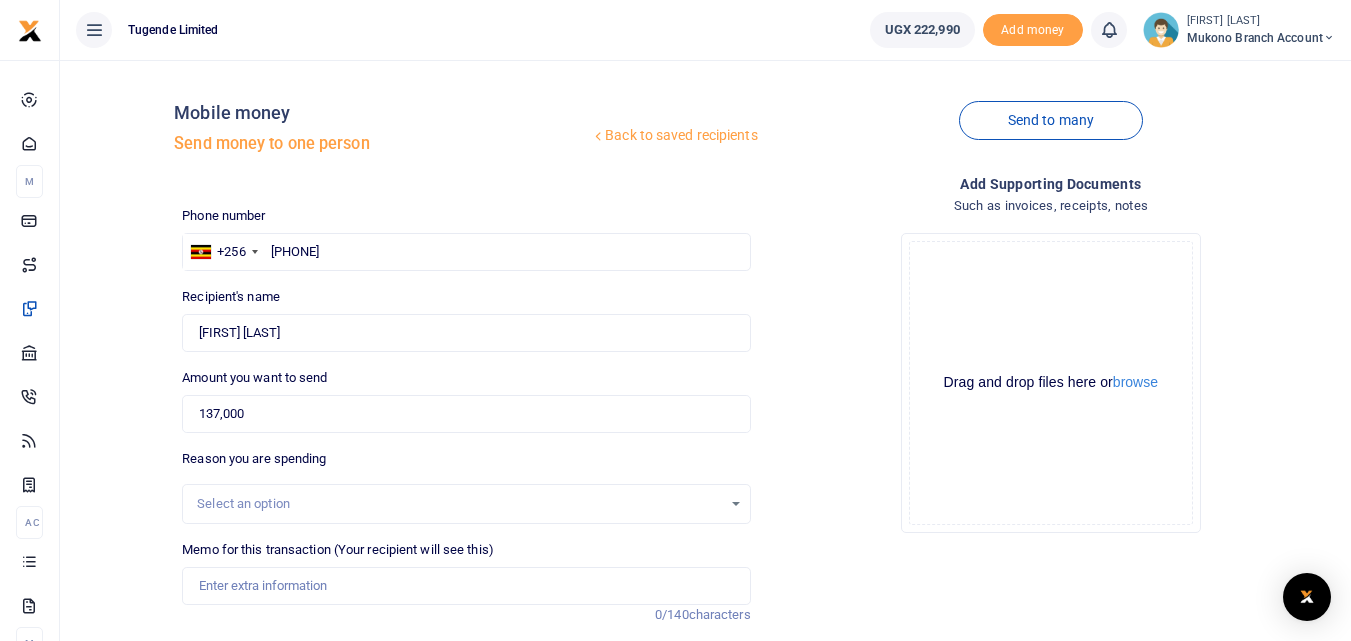click on "Select an option" at bounding box center [459, 504] 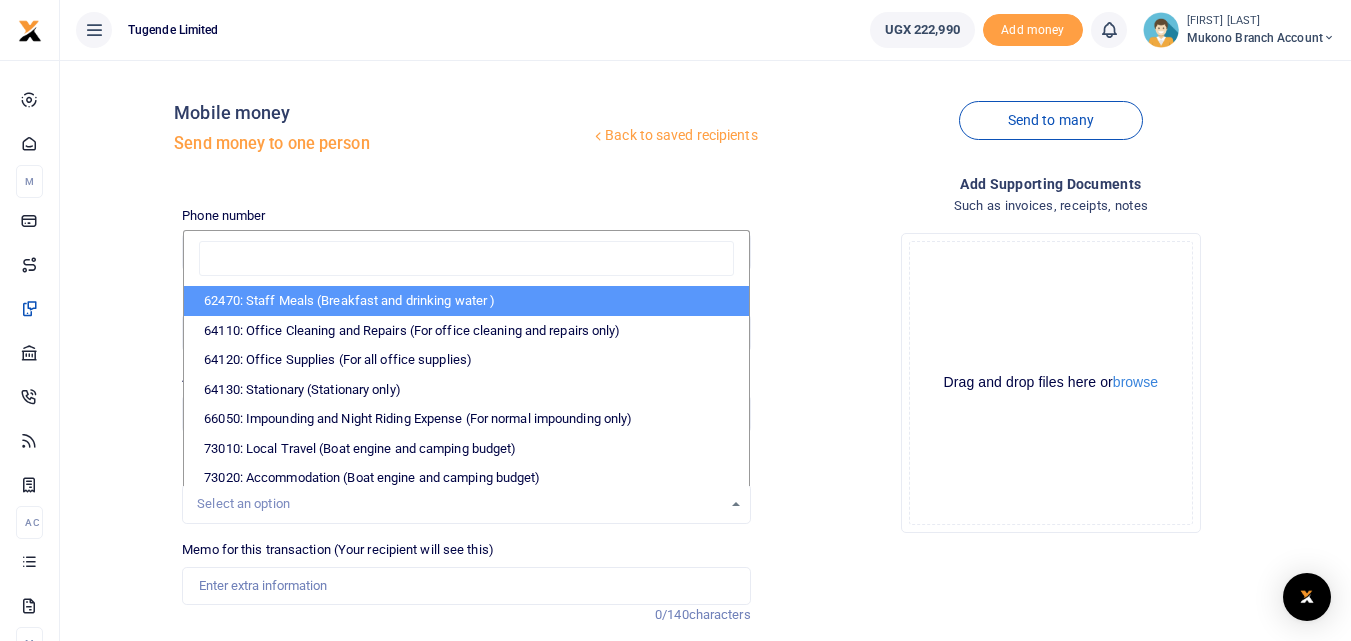 click on "62470: Staff Meals (Breakfast and drinking water )" at bounding box center [466, 301] 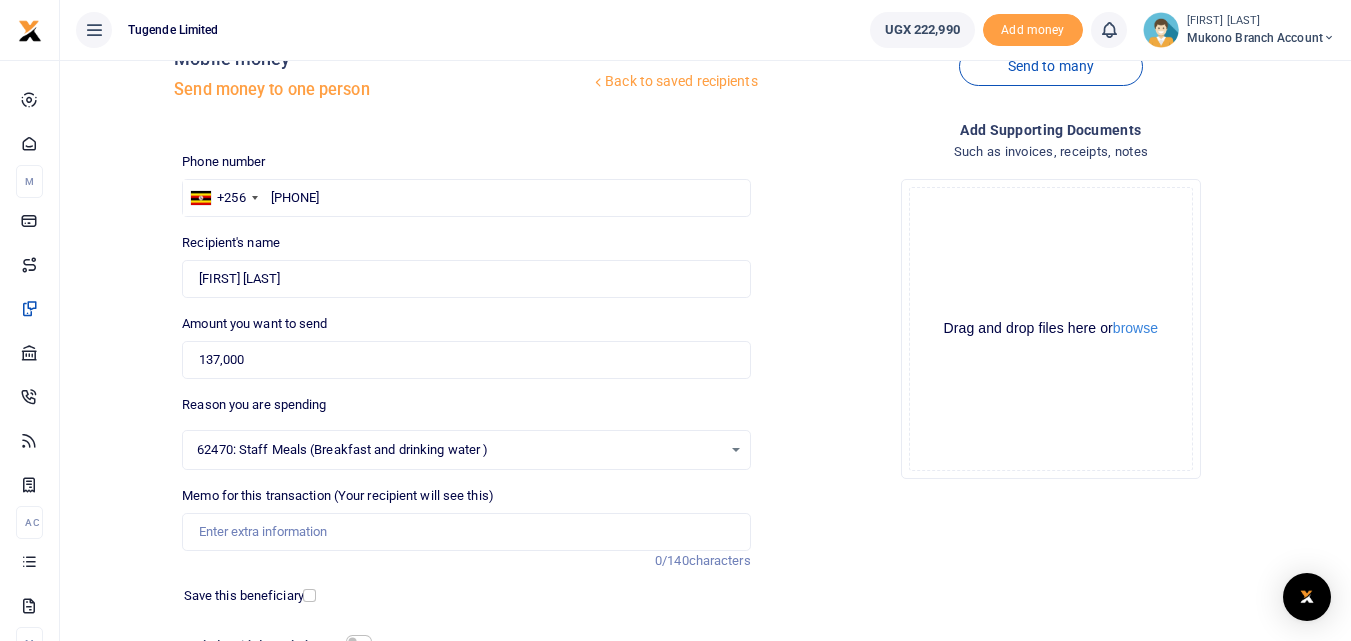 scroll, scrollTop: 100, scrollLeft: 0, axis: vertical 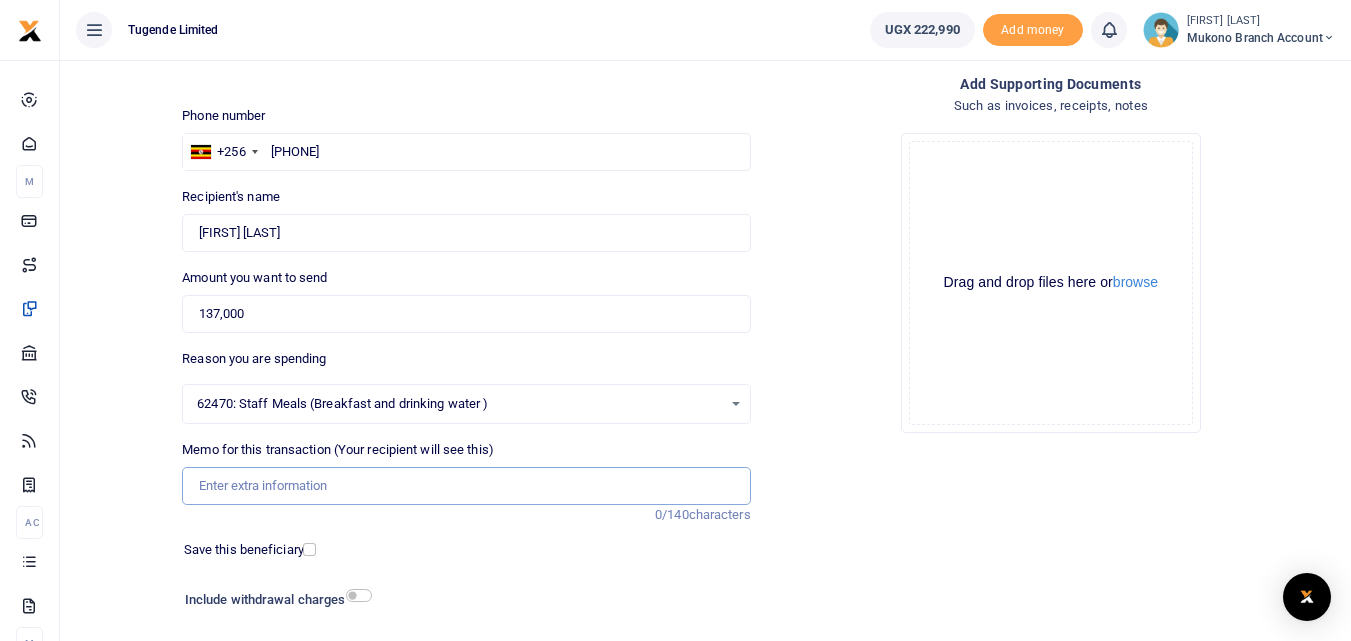 click on "Memo for this transaction (Your recipient will see this)" at bounding box center (466, 486) 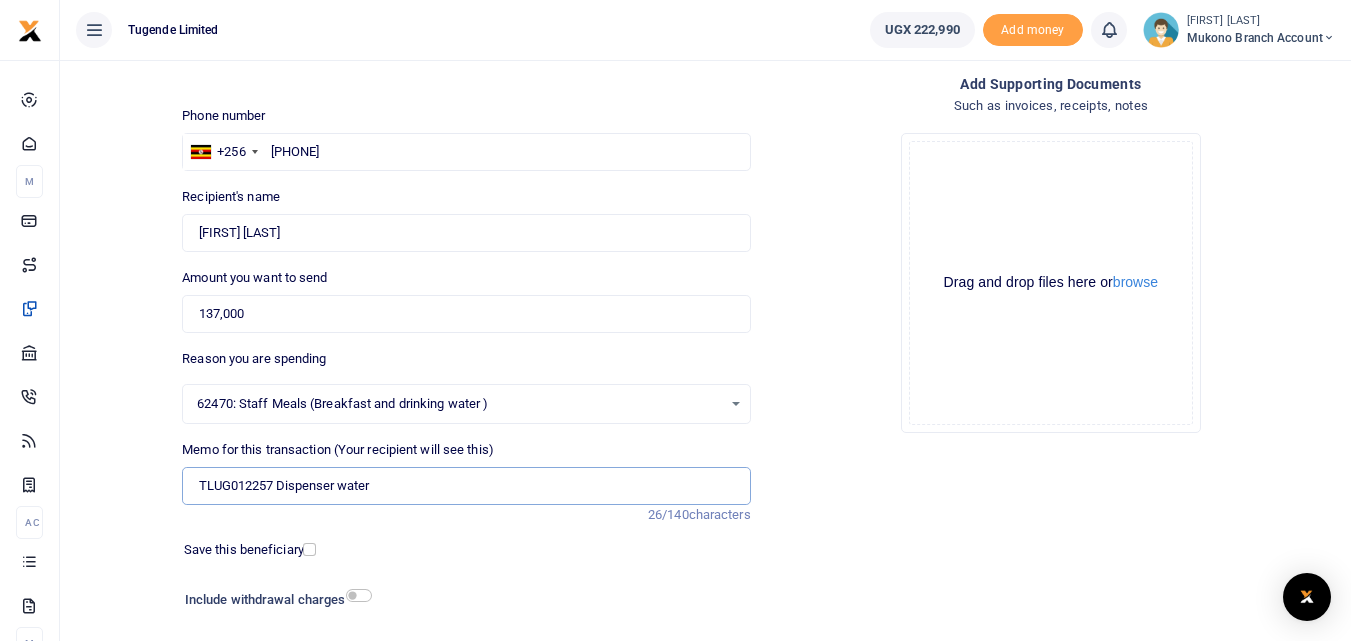 drag, startPoint x: 278, startPoint y: 487, endPoint x: 245, endPoint y: 477, distance: 34.48188 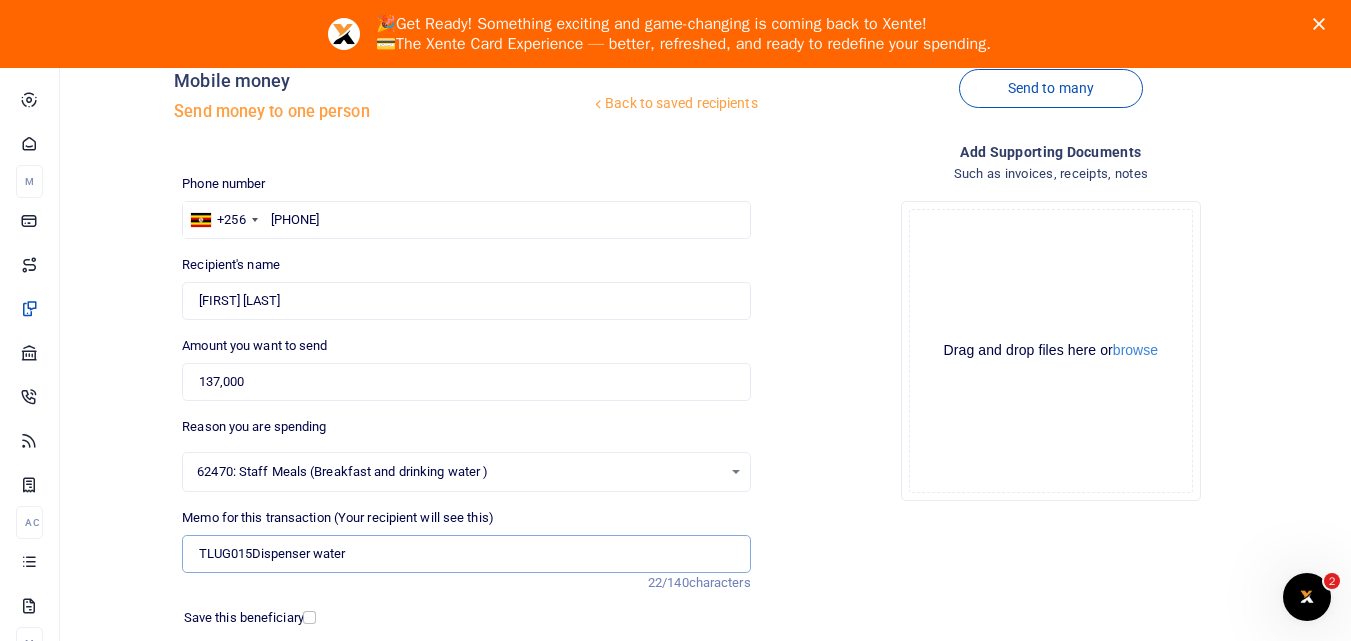 scroll, scrollTop: 0, scrollLeft: 0, axis: both 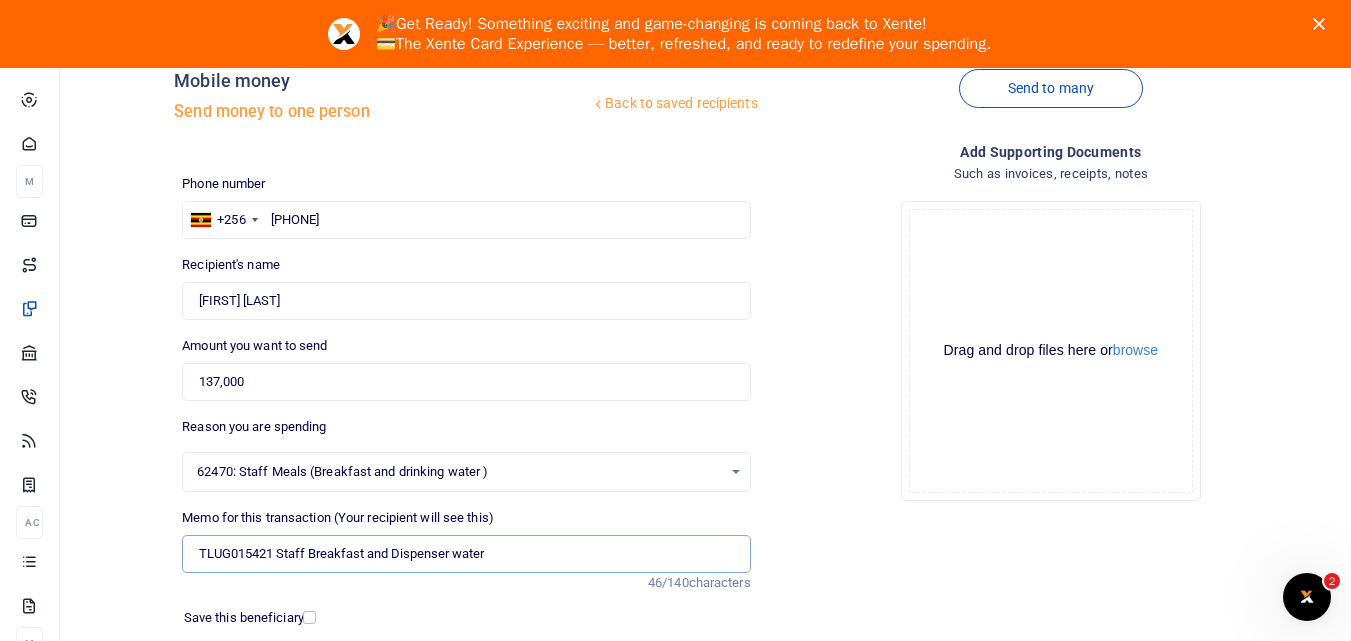 drag, startPoint x: 450, startPoint y: 553, endPoint x: 402, endPoint y: 540, distance: 49.729267 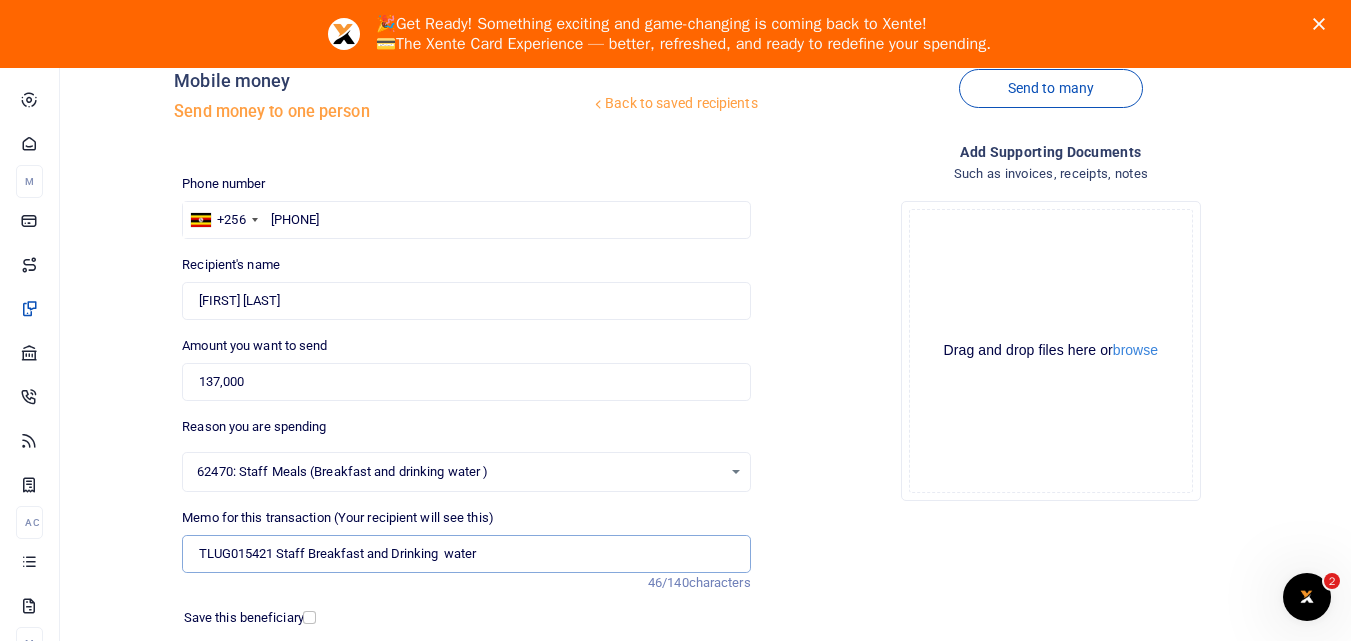 type on "TLUG015421 Staff Breakfast and Drinking  water" 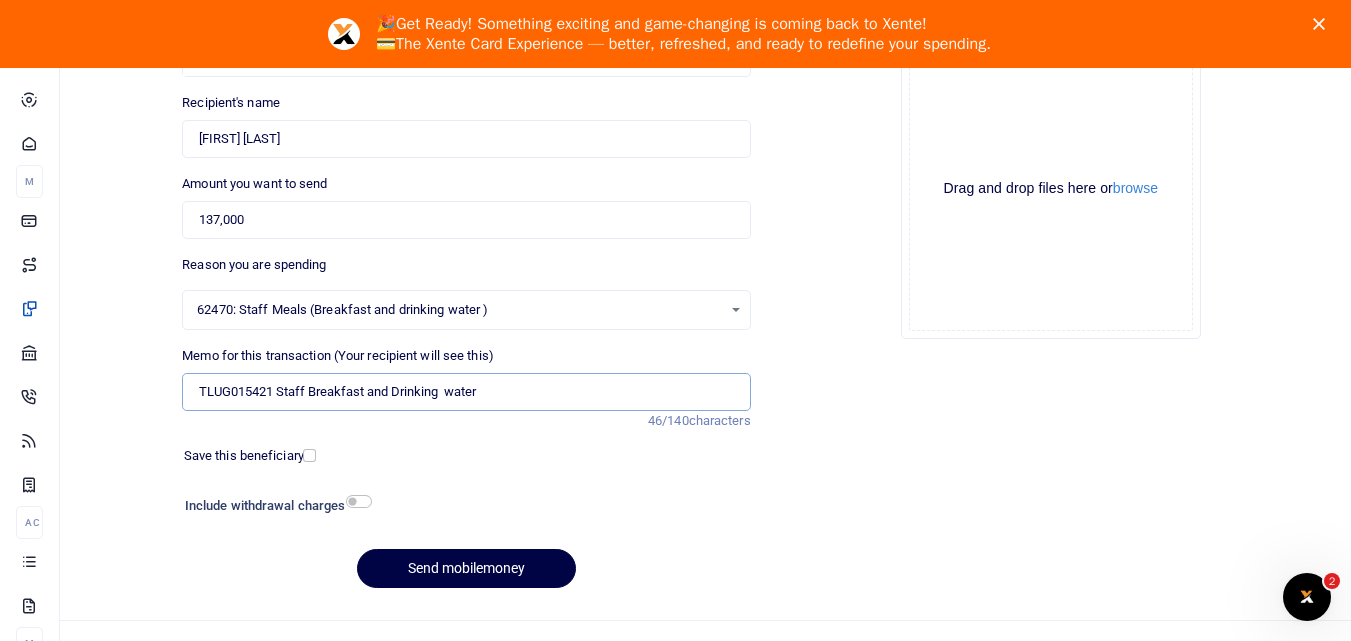 scroll, scrollTop: 293, scrollLeft: 0, axis: vertical 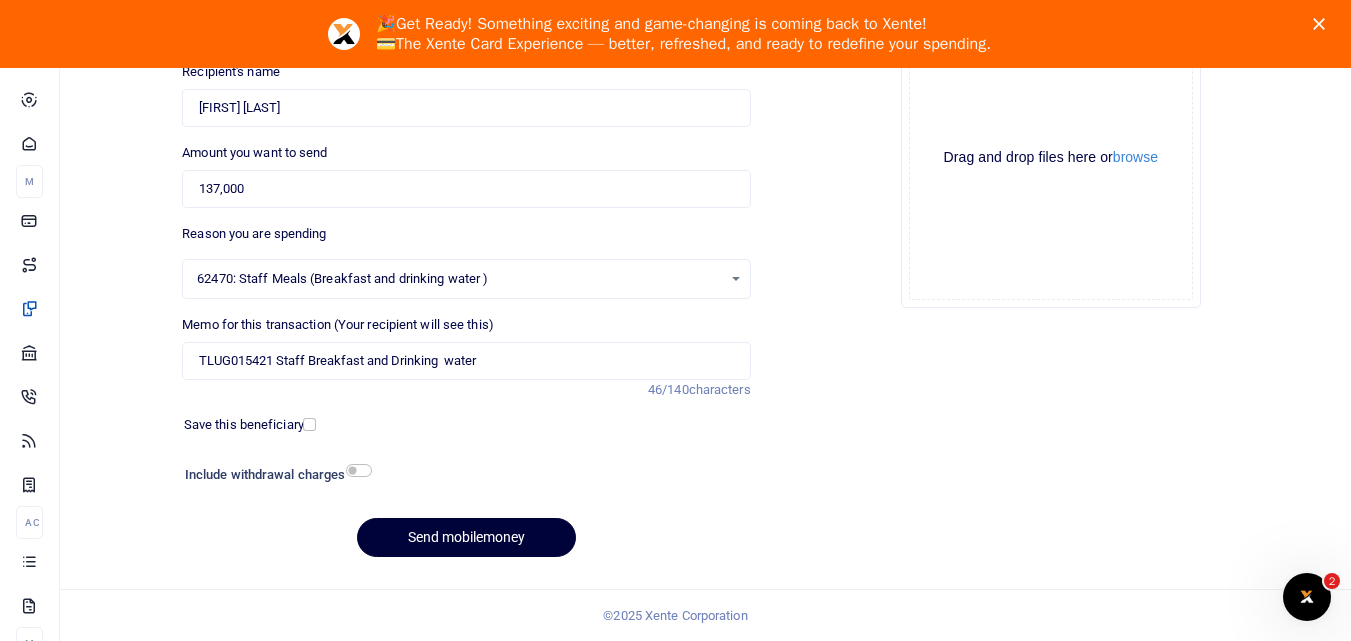 click on "Send mobilemoney" at bounding box center (466, 537) 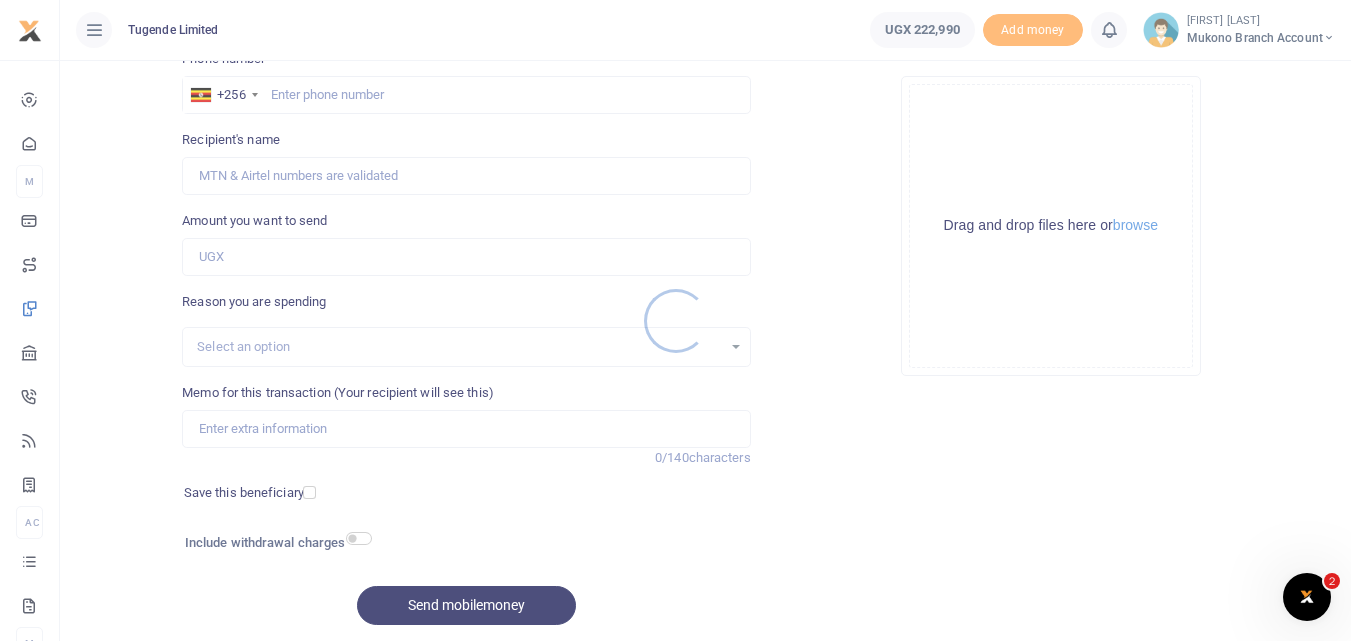scroll, scrollTop: 225, scrollLeft: 0, axis: vertical 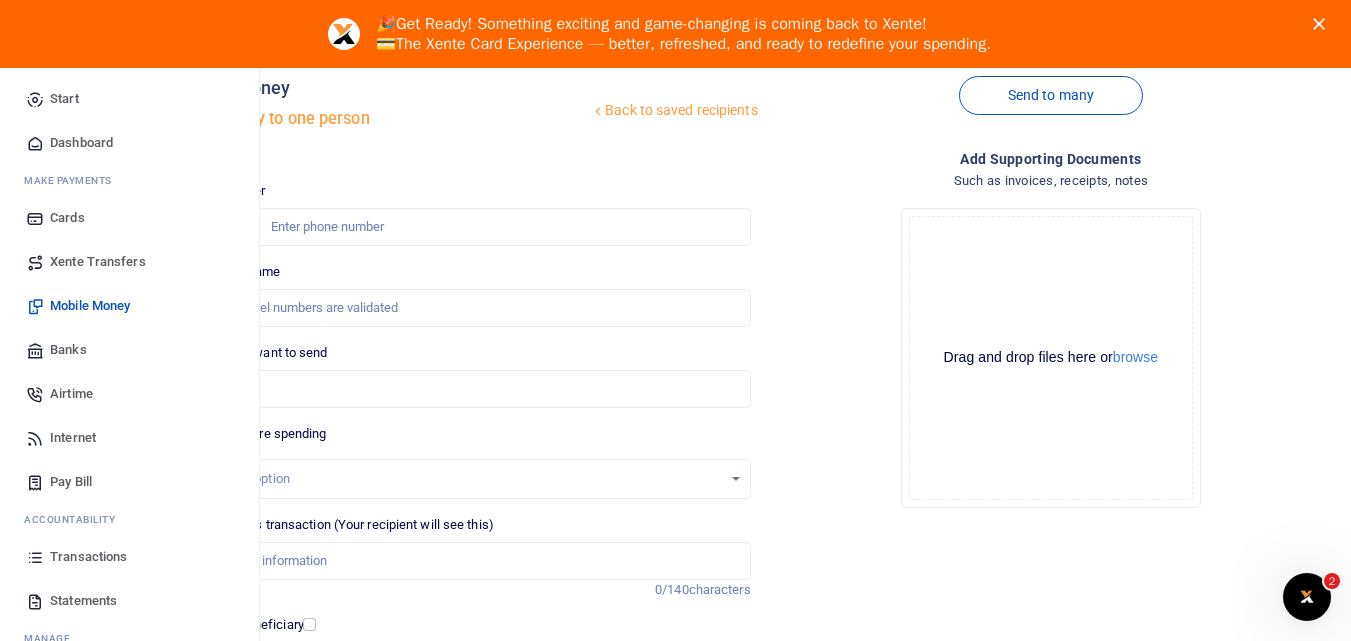 click on "Statements" at bounding box center [83, 601] 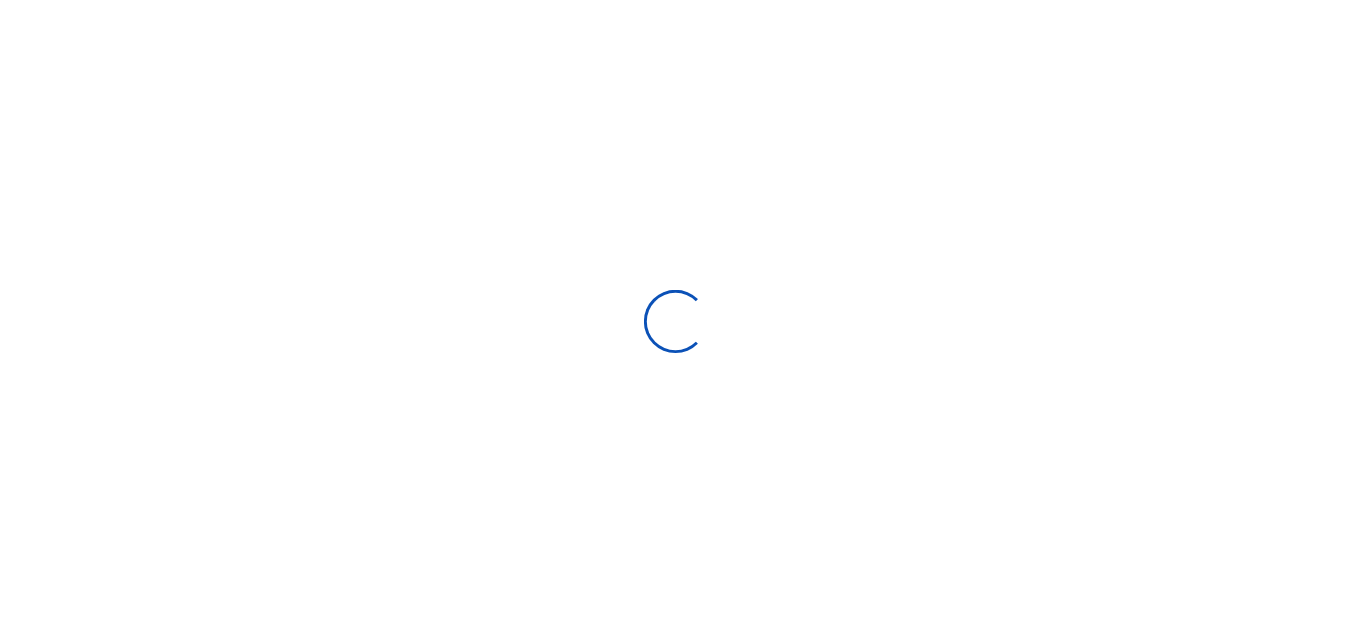 scroll, scrollTop: 0, scrollLeft: 0, axis: both 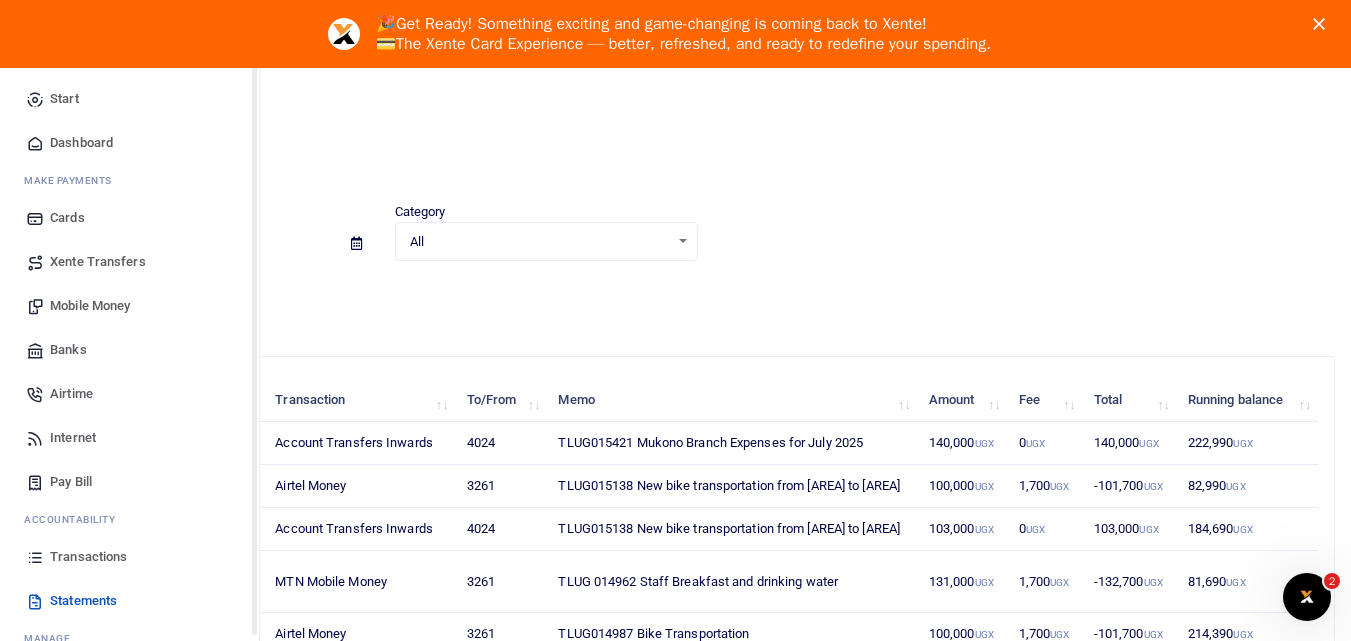 click on "Transactions" at bounding box center (129, 557) 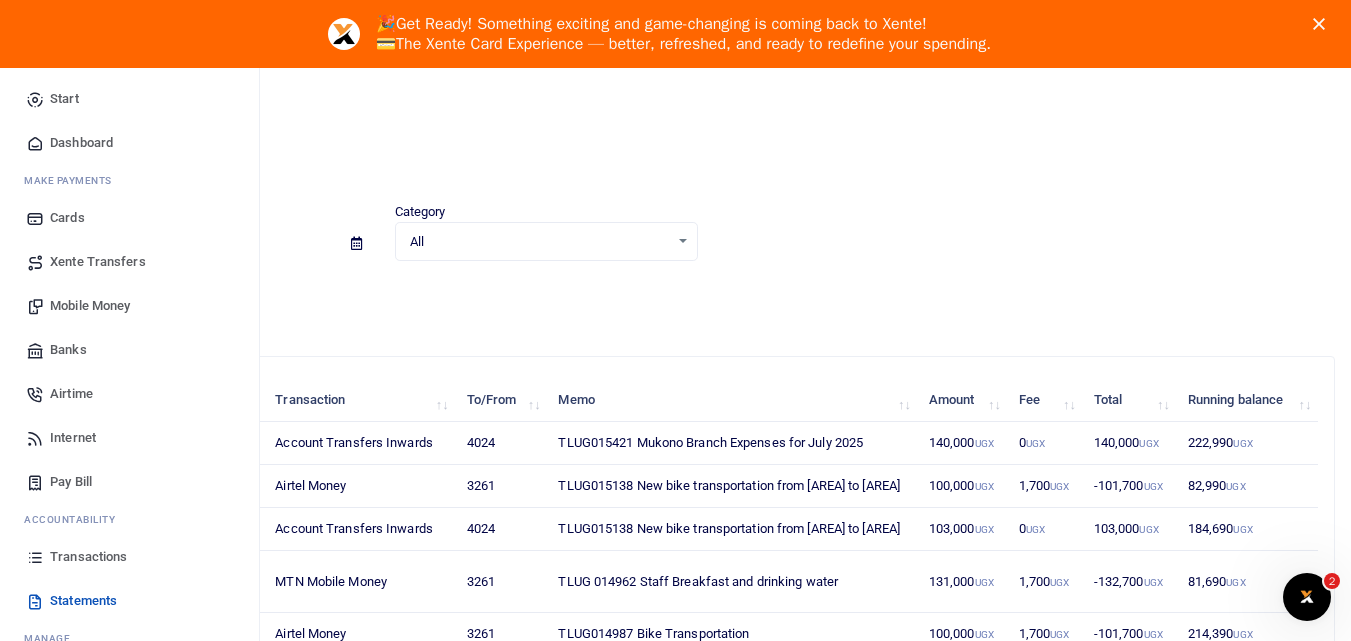 click on "Transactions" at bounding box center [129, 557] 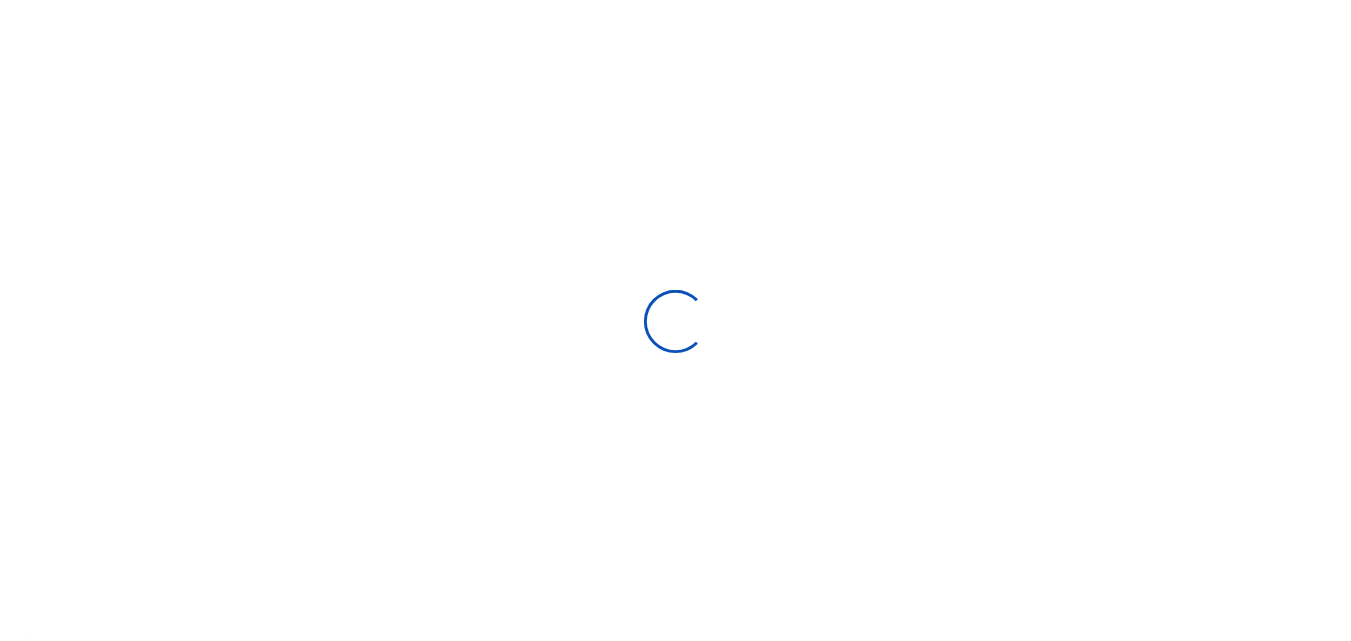 scroll, scrollTop: 0, scrollLeft: 0, axis: both 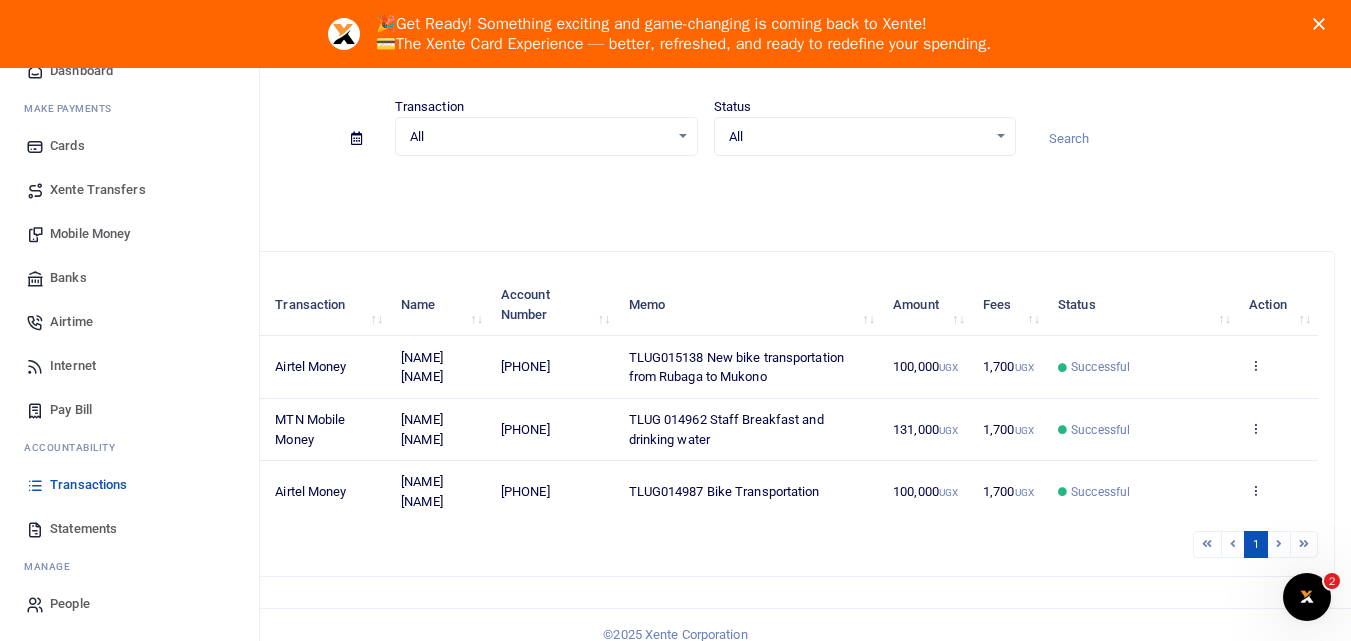 click on "Statements" at bounding box center (83, 529) 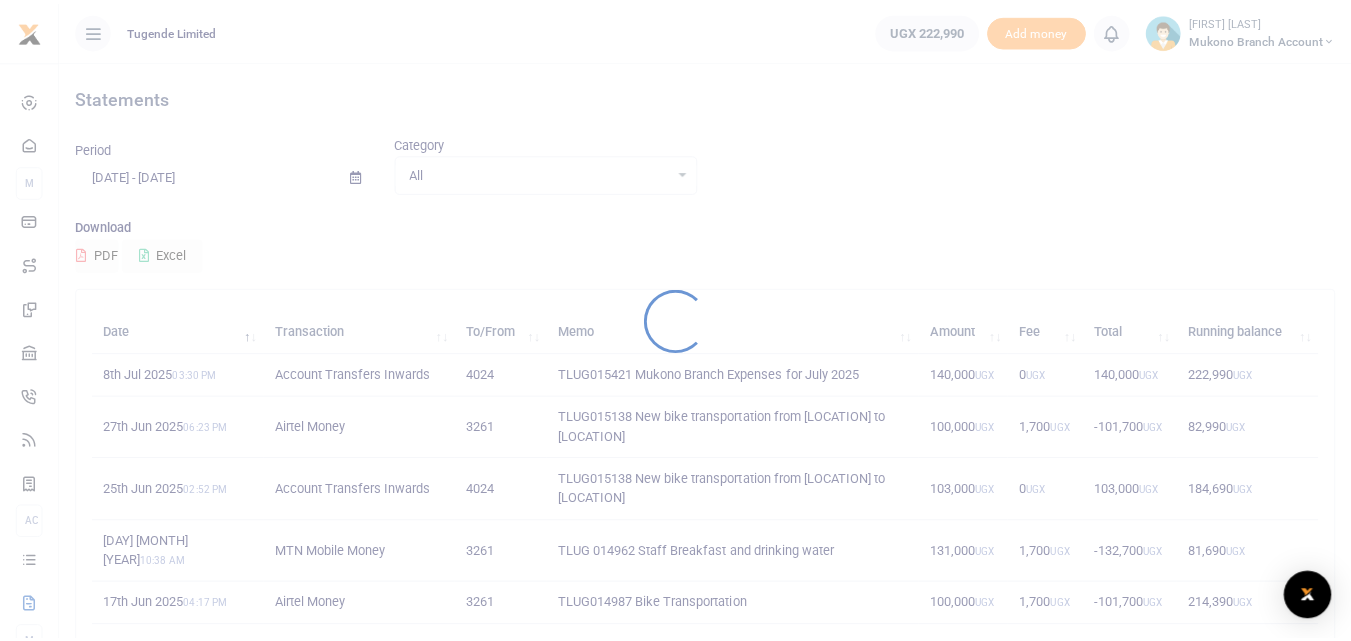 scroll, scrollTop: 0, scrollLeft: 0, axis: both 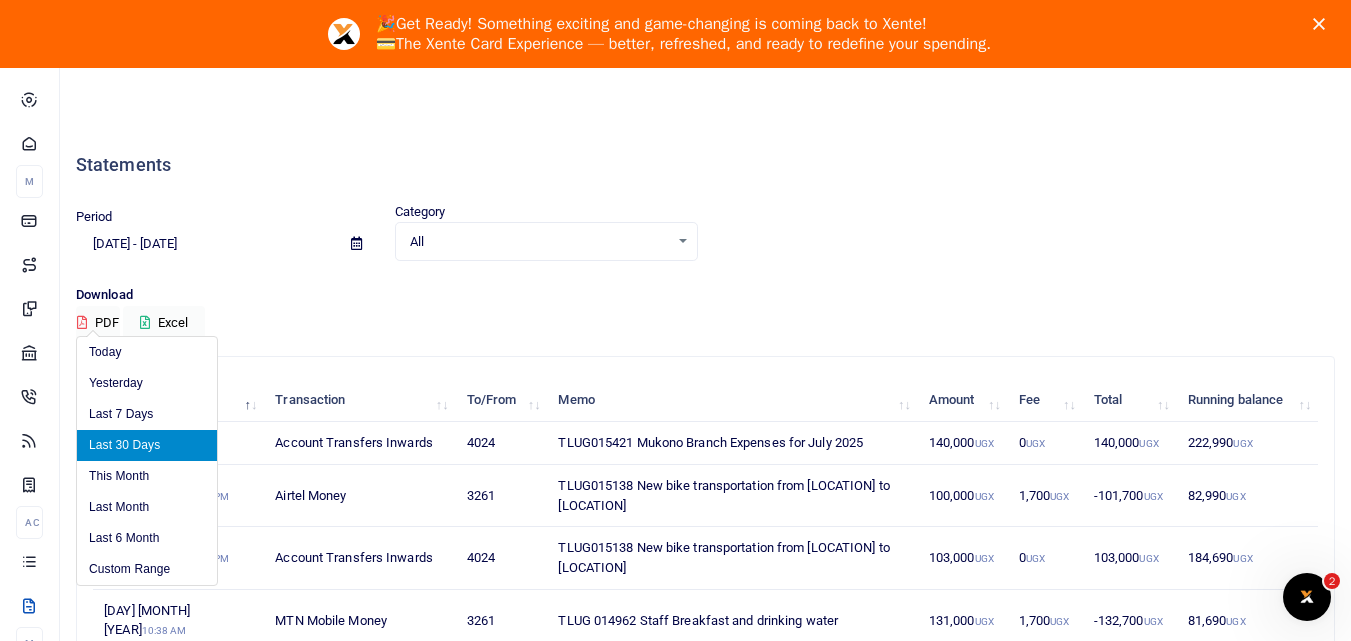 click on "[DATE] - [DATE]" at bounding box center [205, 244] 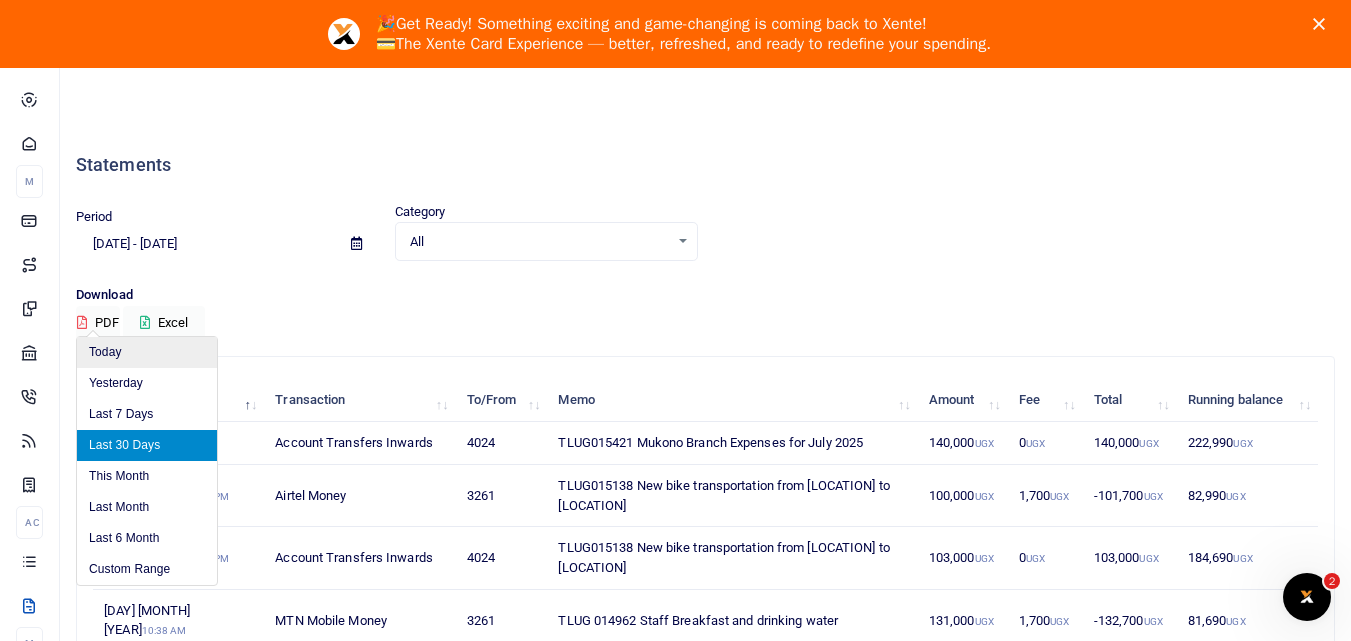click on "Today" at bounding box center (147, 352) 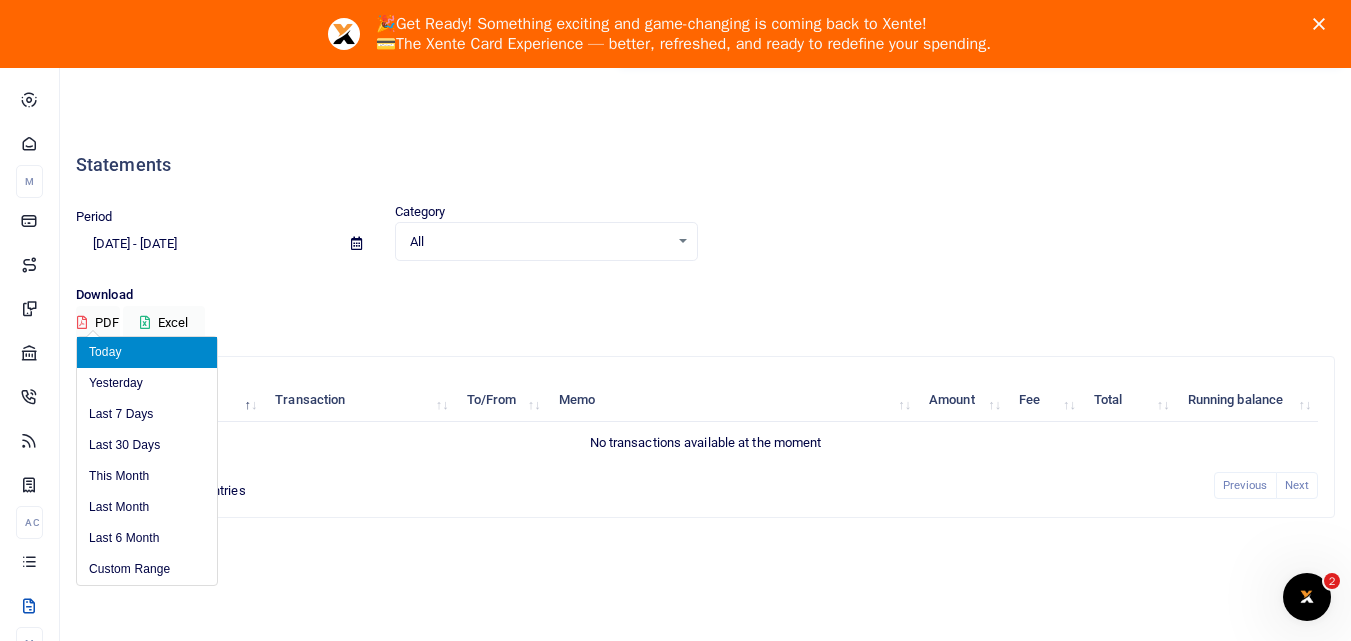 click on "[DATE] - [DATE]" at bounding box center (205, 244) 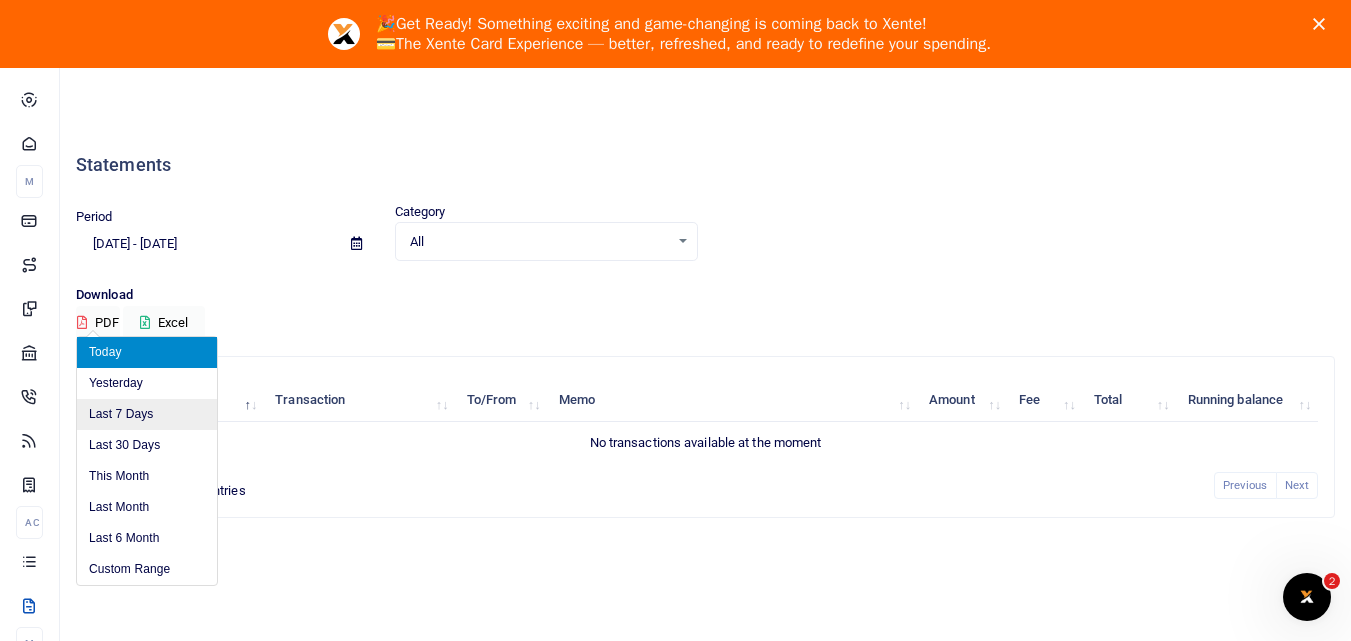 click on "Last 7 Days" at bounding box center [147, 414] 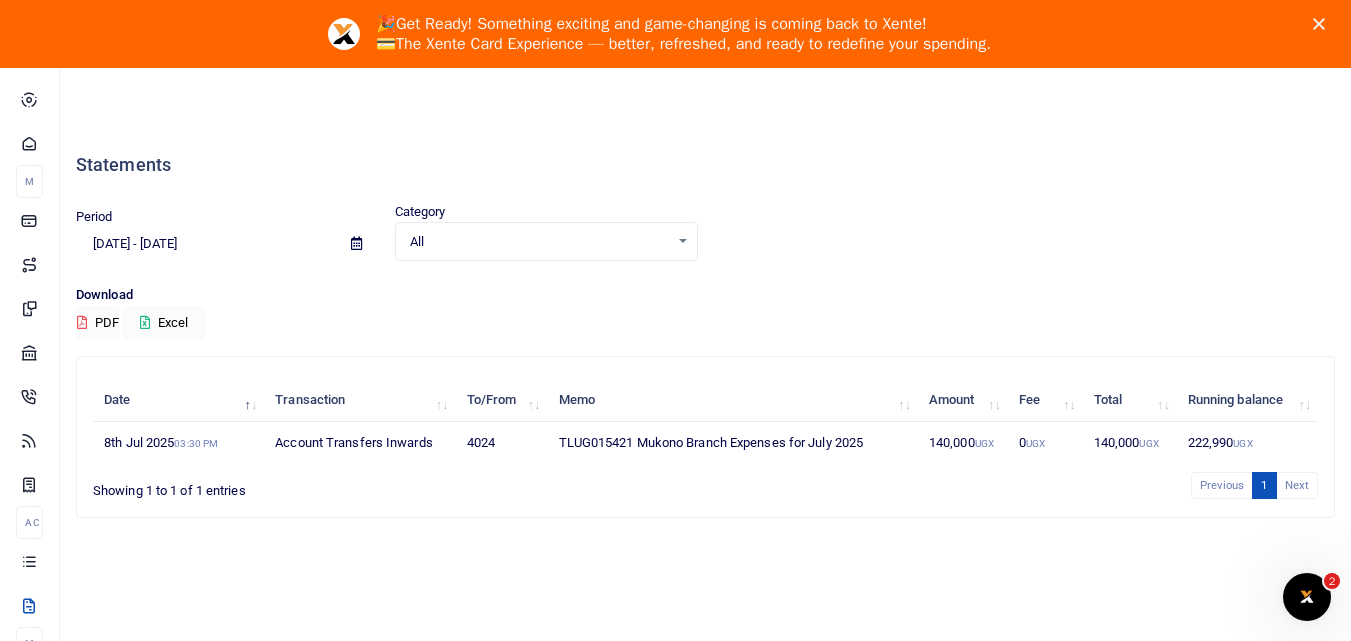 click on "All" at bounding box center [539, 242] 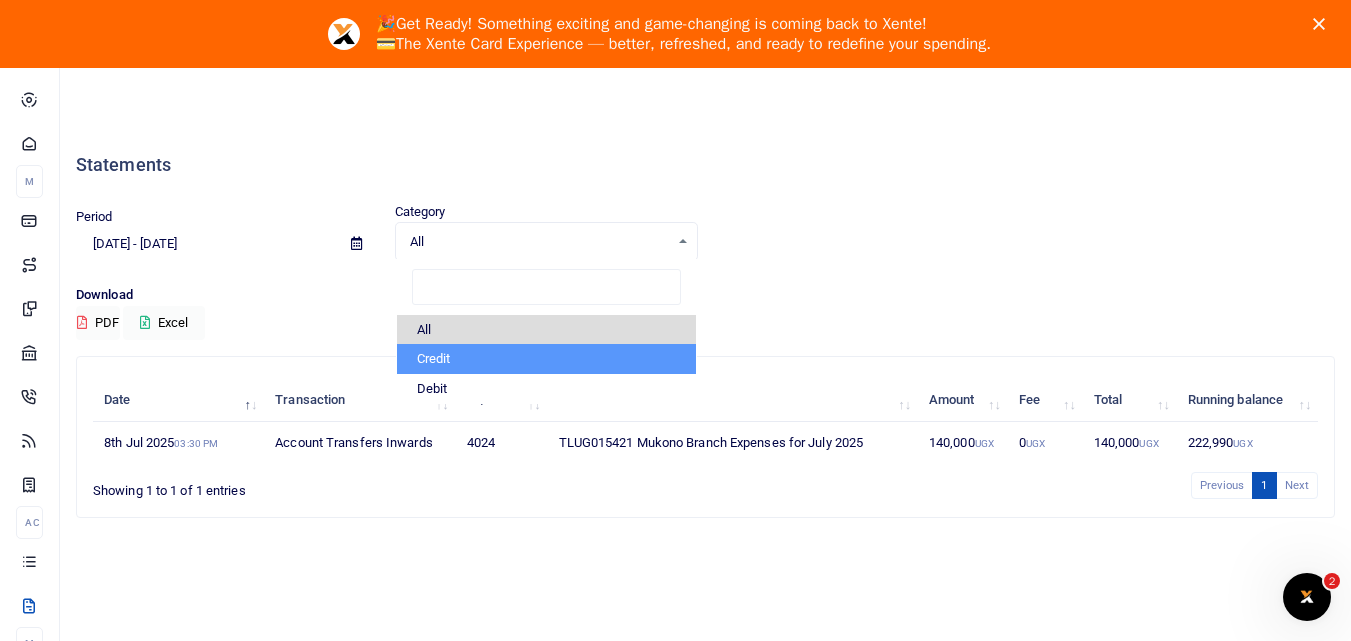click on "Period
07/03/2025 - 07/09/2025
Category
All Select an option... All Credit Debit
All
Credit
Debit
Transaction
All Select an option...
All
Airtime
Internet
Utilities
Invoices
Mobile Money Payout
Deposits/Topup
Card creation
Taxes
Bank to Bank Transfer" at bounding box center [705, 231] 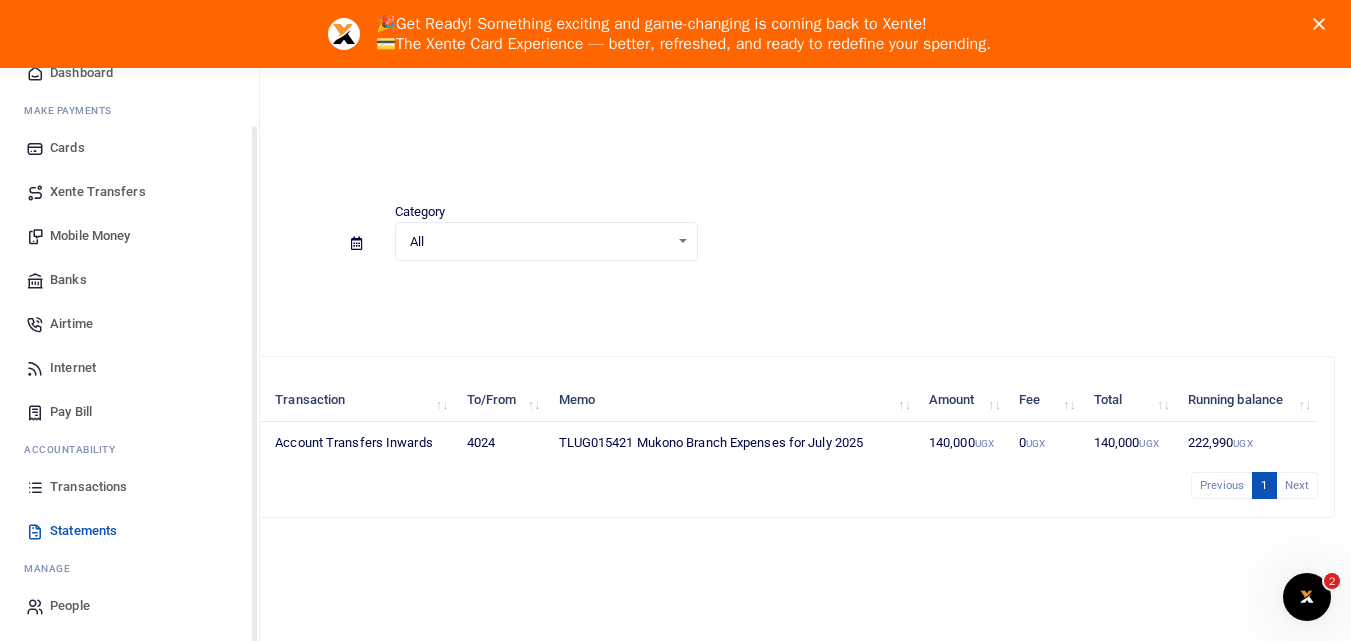 scroll, scrollTop: 72, scrollLeft: 0, axis: vertical 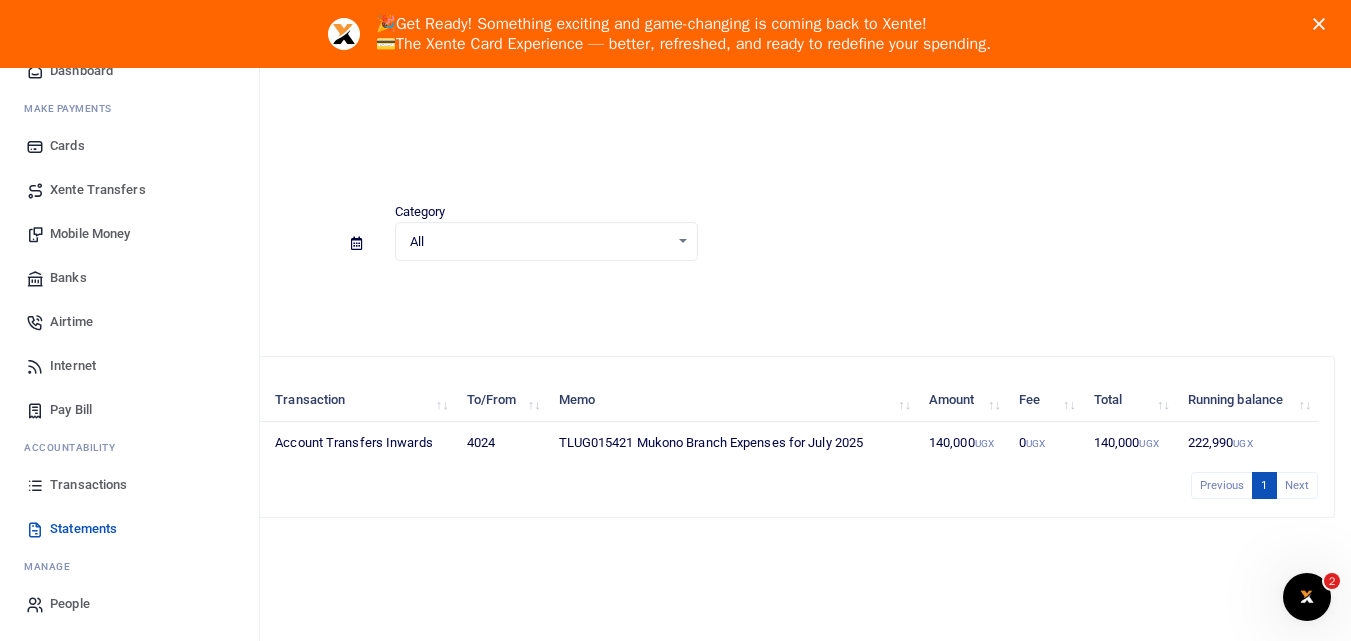 click on "Transactions" at bounding box center [129, 485] 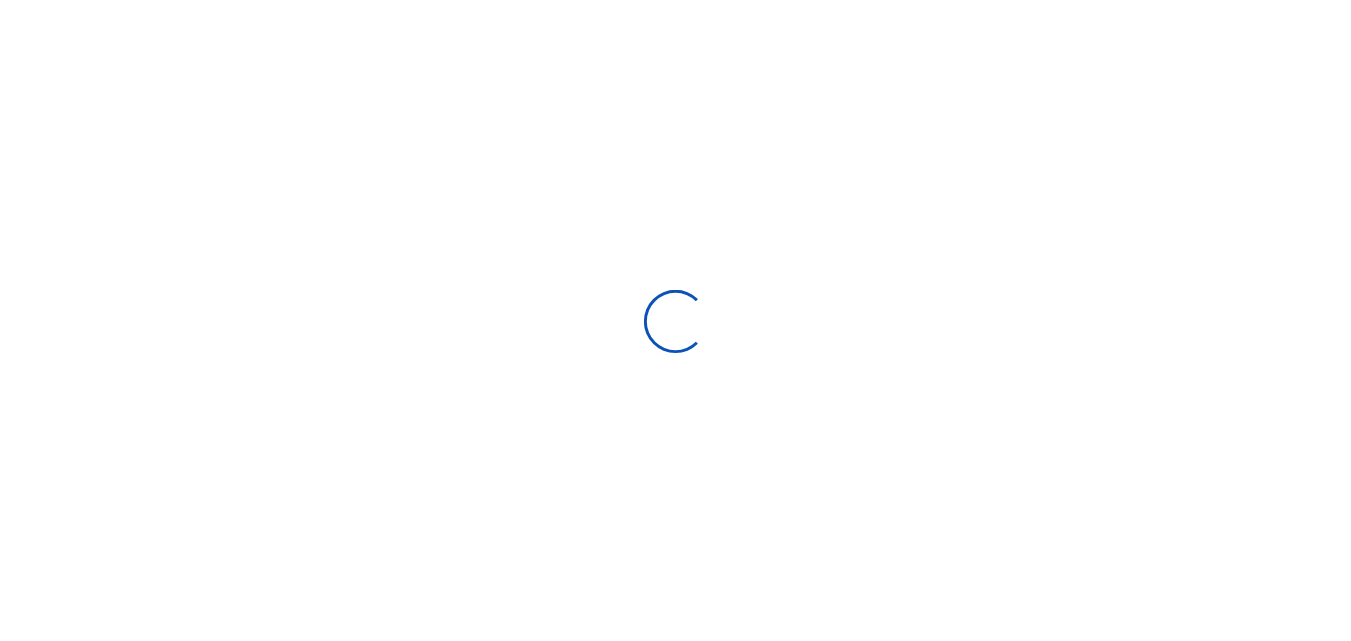 scroll, scrollTop: 0, scrollLeft: 0, axis: both 